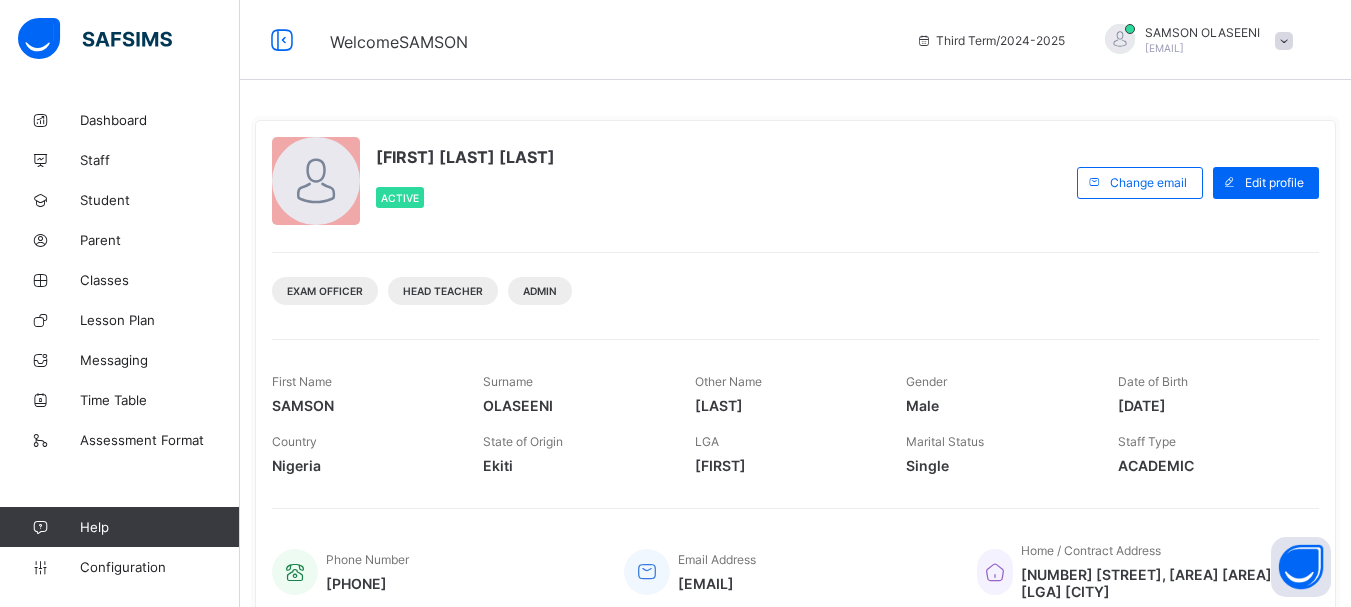 scroll, scrollTop: 0, scrollLeft: 0, axis: both 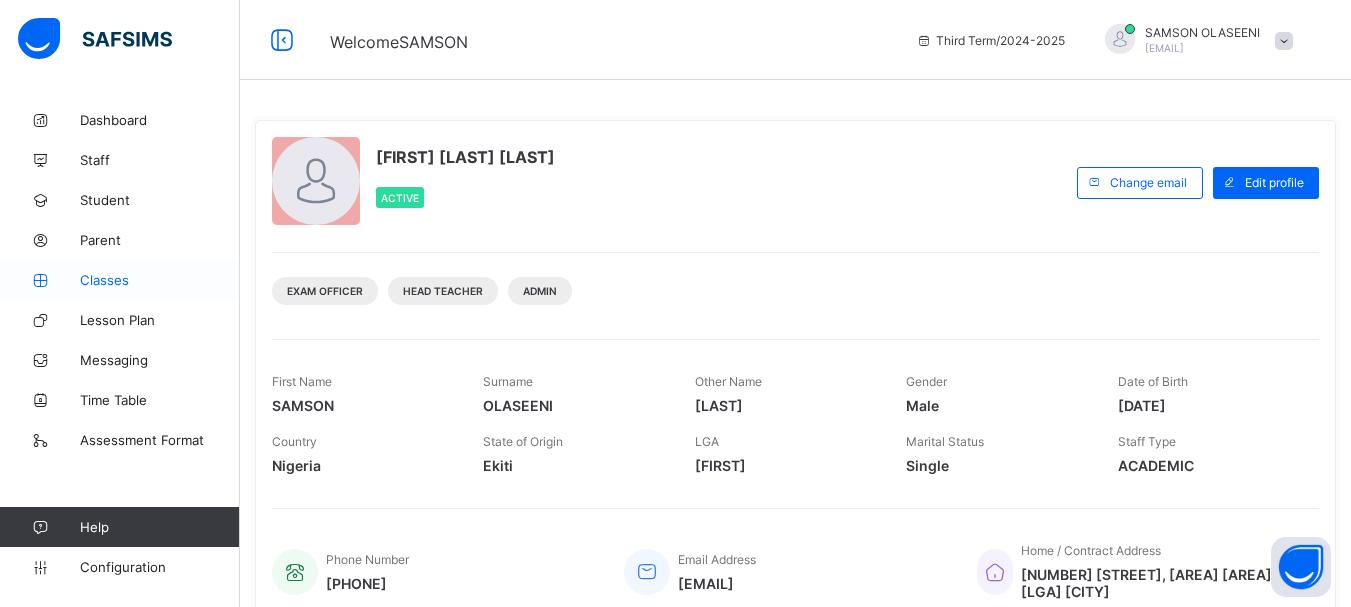 click on "Classes" at bounding box center [160, 280] 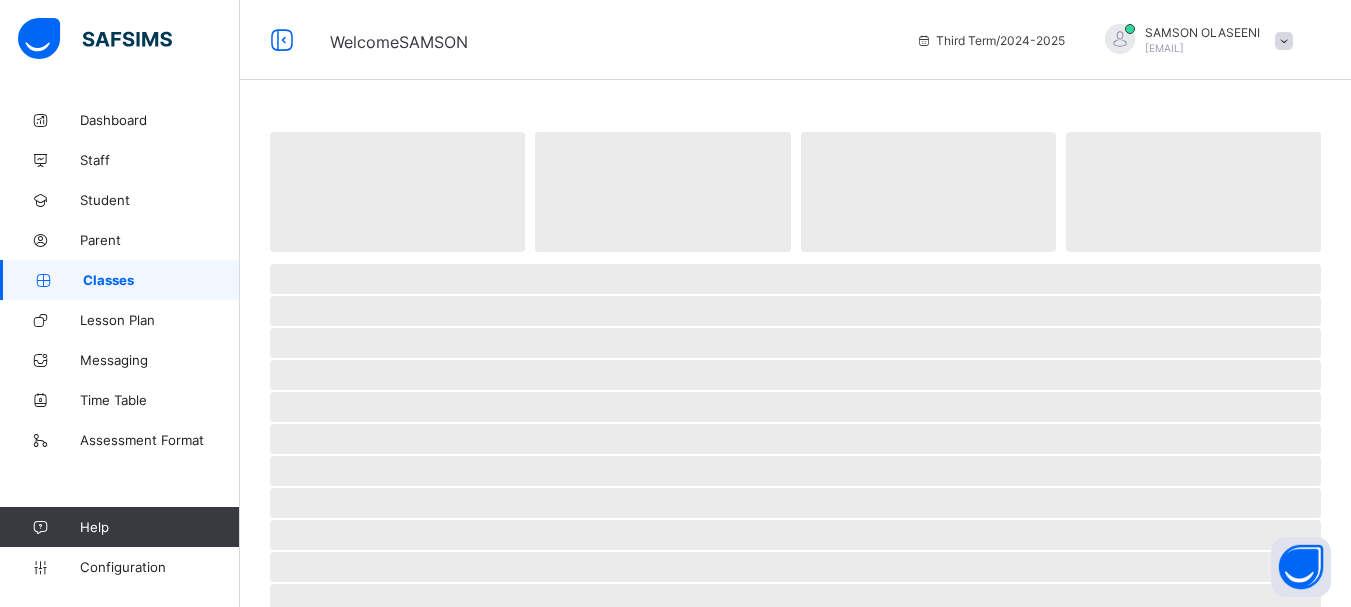 click on "Classes" at bounding box center (161, 280) 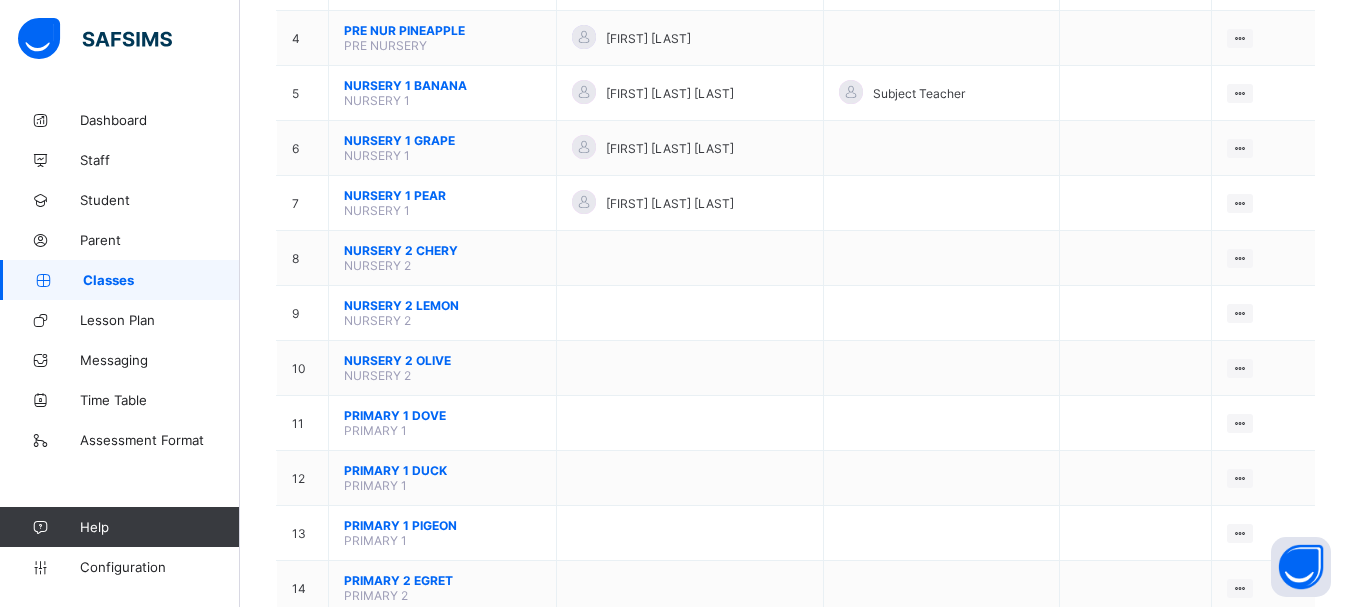 scroll, scrollTop: 440, scrollLeft: 0, axis: vertical 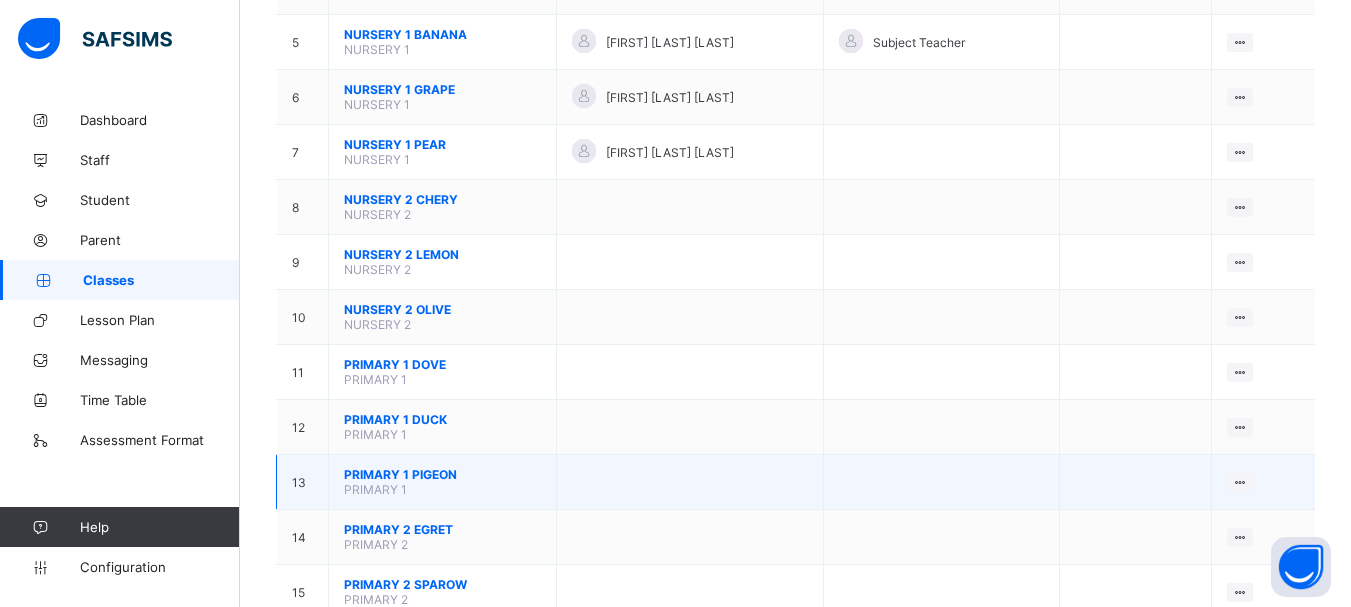 click on "[GRADE] [CLASS]" at bounding box center [442, 474] 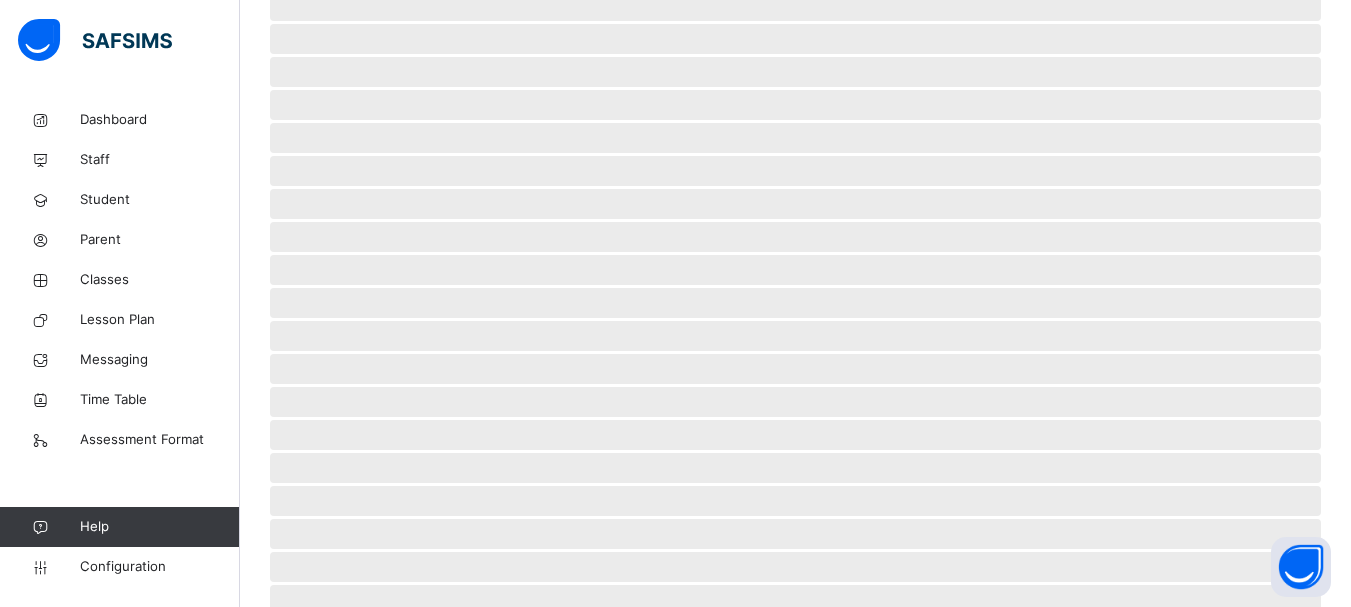 click on "‌" at bounding box center [795, 501] 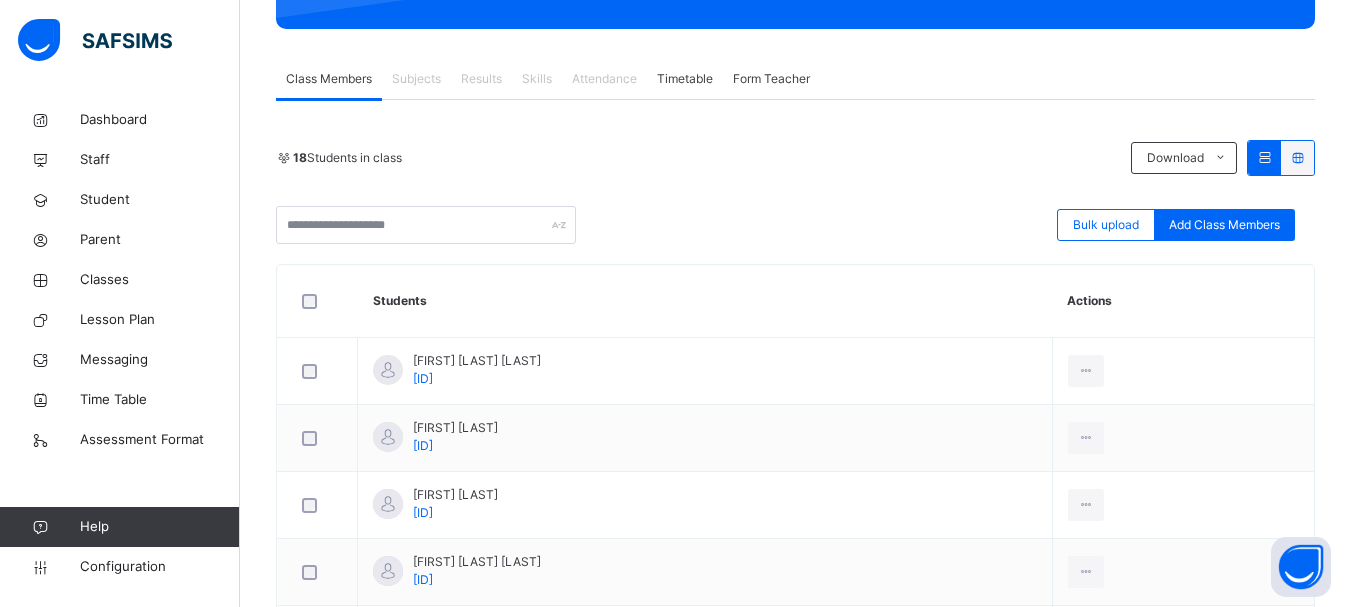 scroll, scrollTop: 320, scrollLeft: 0, axis: vertical 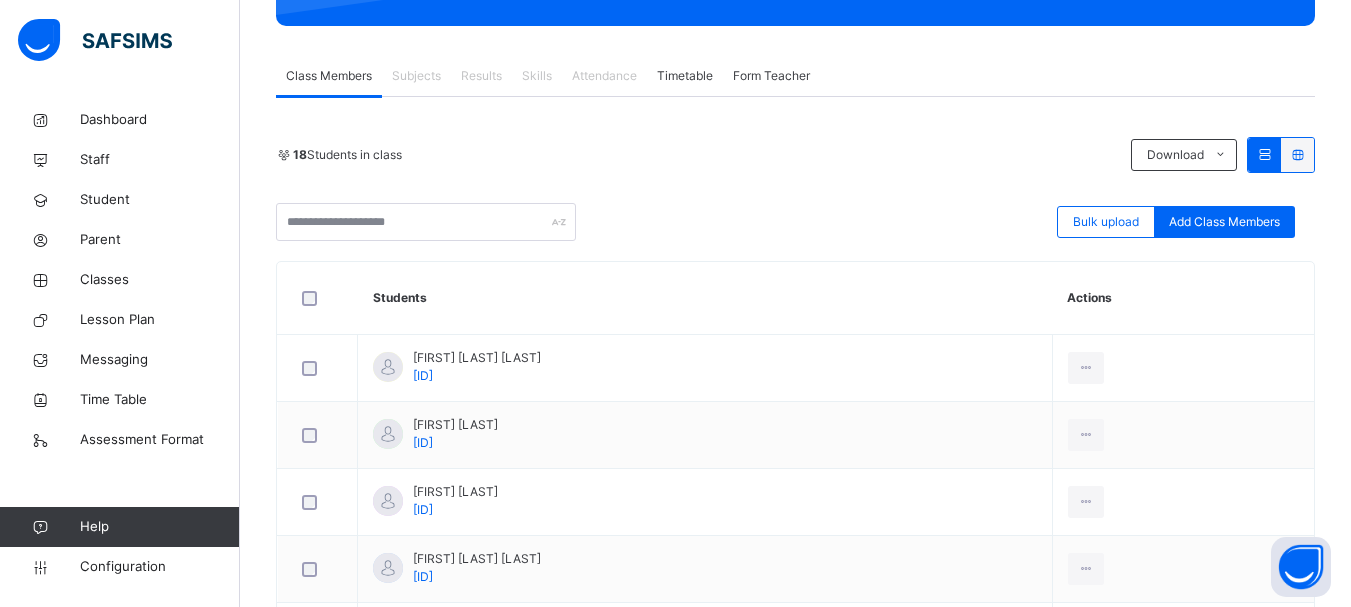 click on "Subjects" at bounding box center (416, 76) 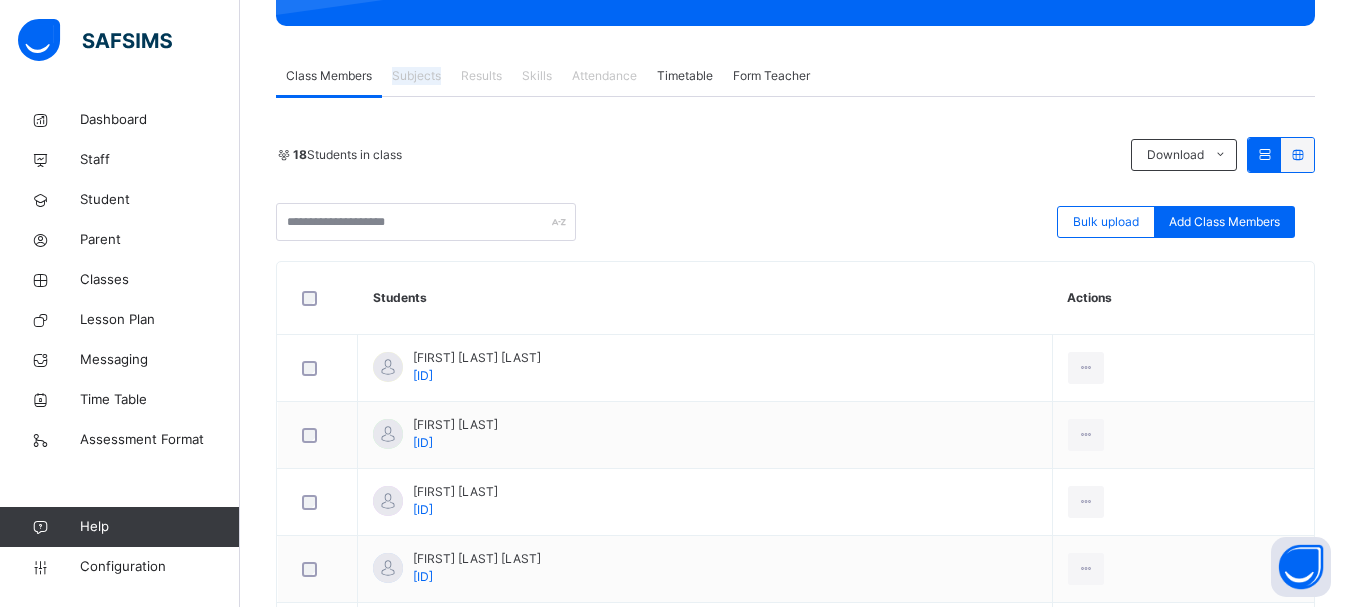 click on "Subjects" at bounding box center (416, 76) 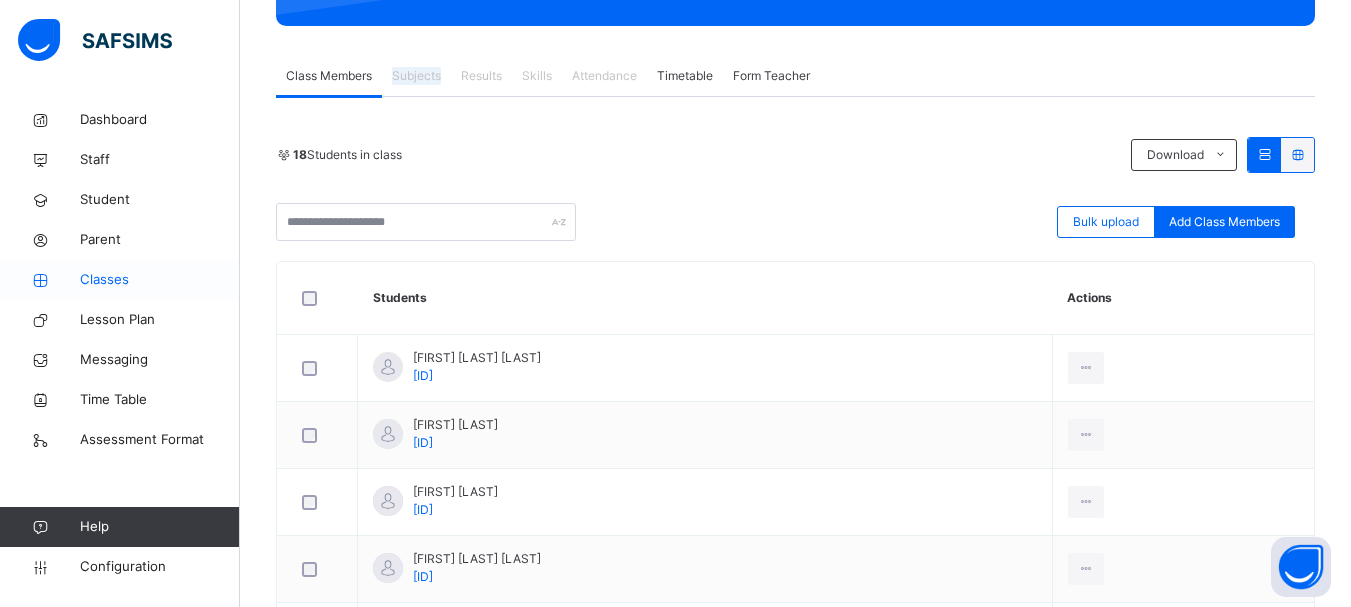 click on "Classes" at bounding box center [160, 280] 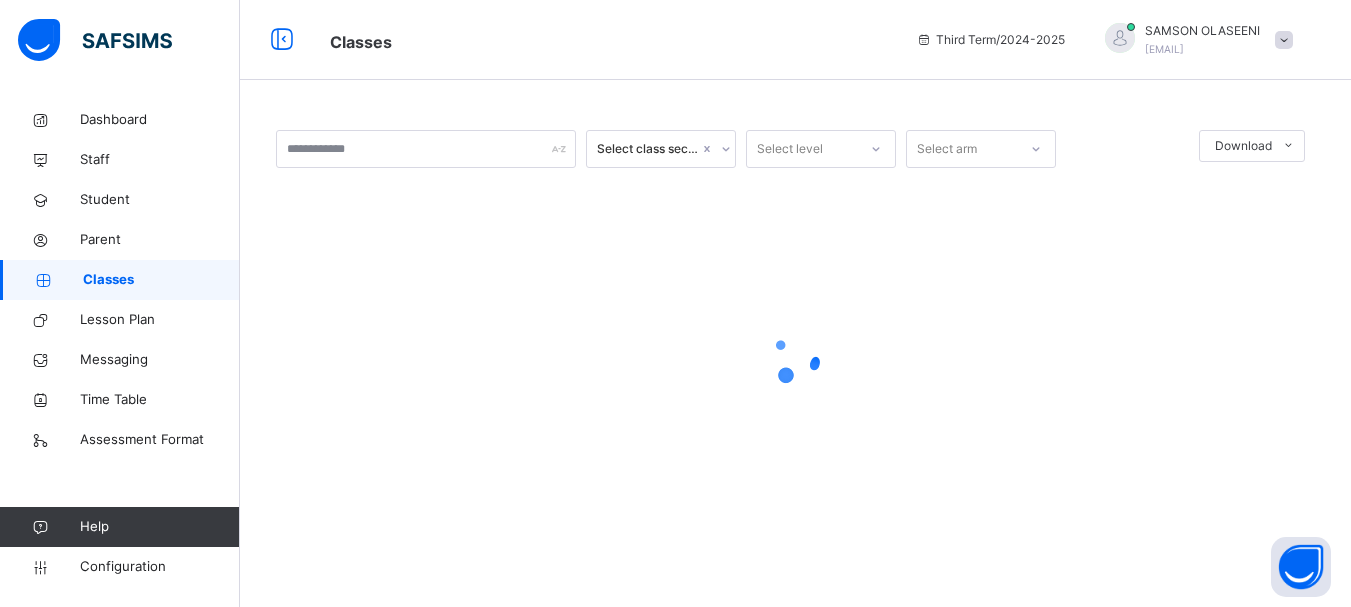 scroll, scrollTop: 0, scrollLeft: 0, axis: both 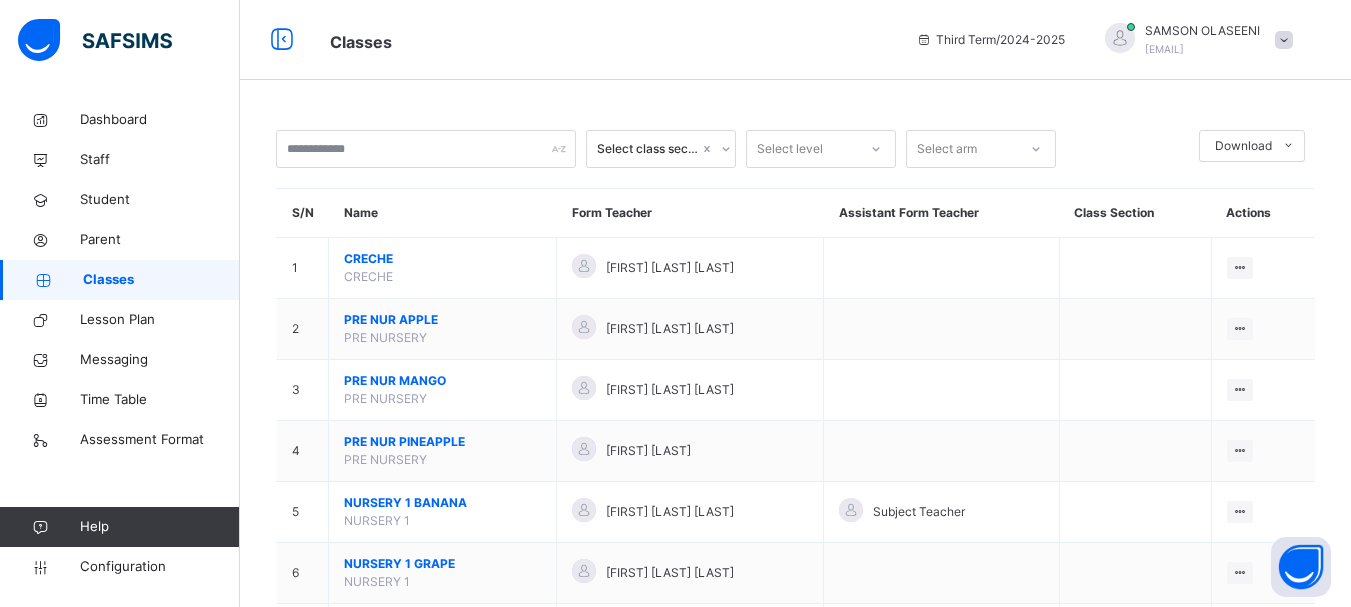 click on "Classes" at bounding box center (161, 280) 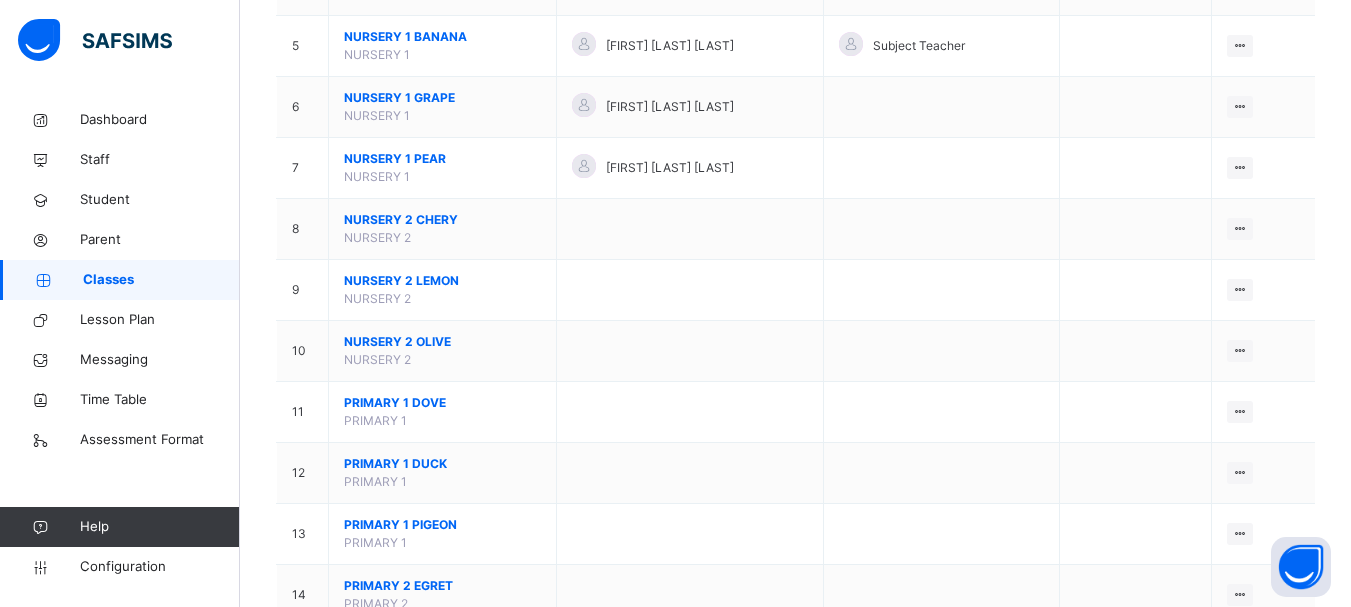 scroll, scrollTop: 480, scrollLeft: 0, axis: vertical 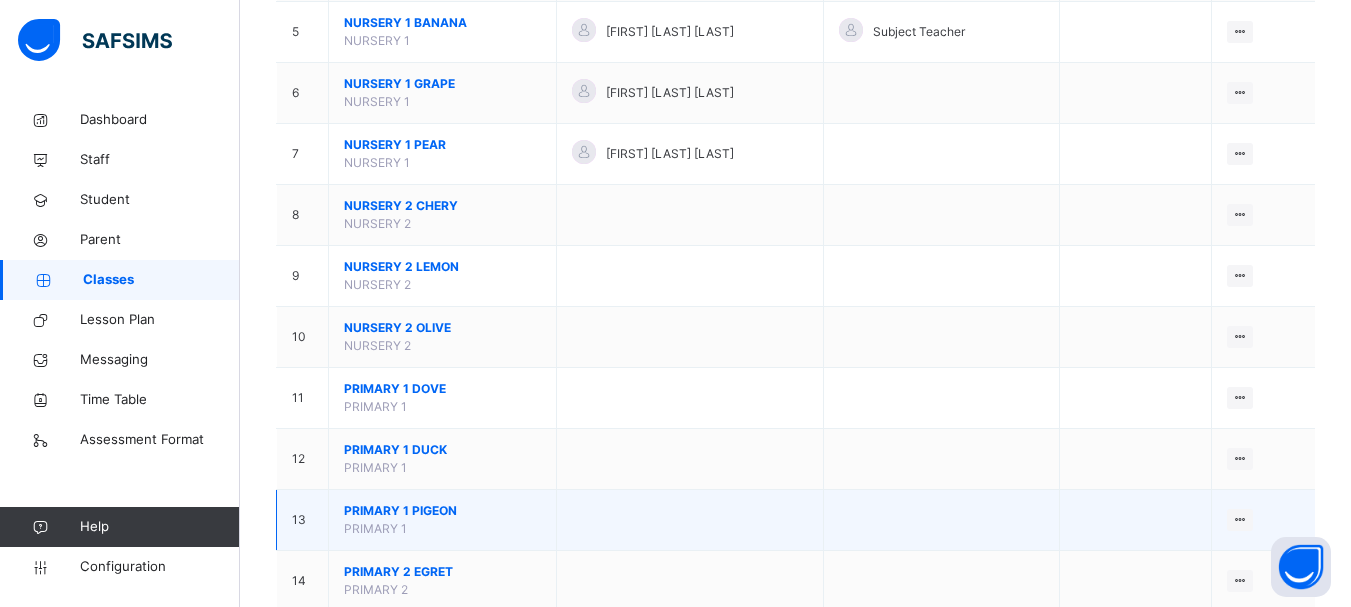click on "PRIMARY 1   PIGEON" at bounding box center (442, 511) 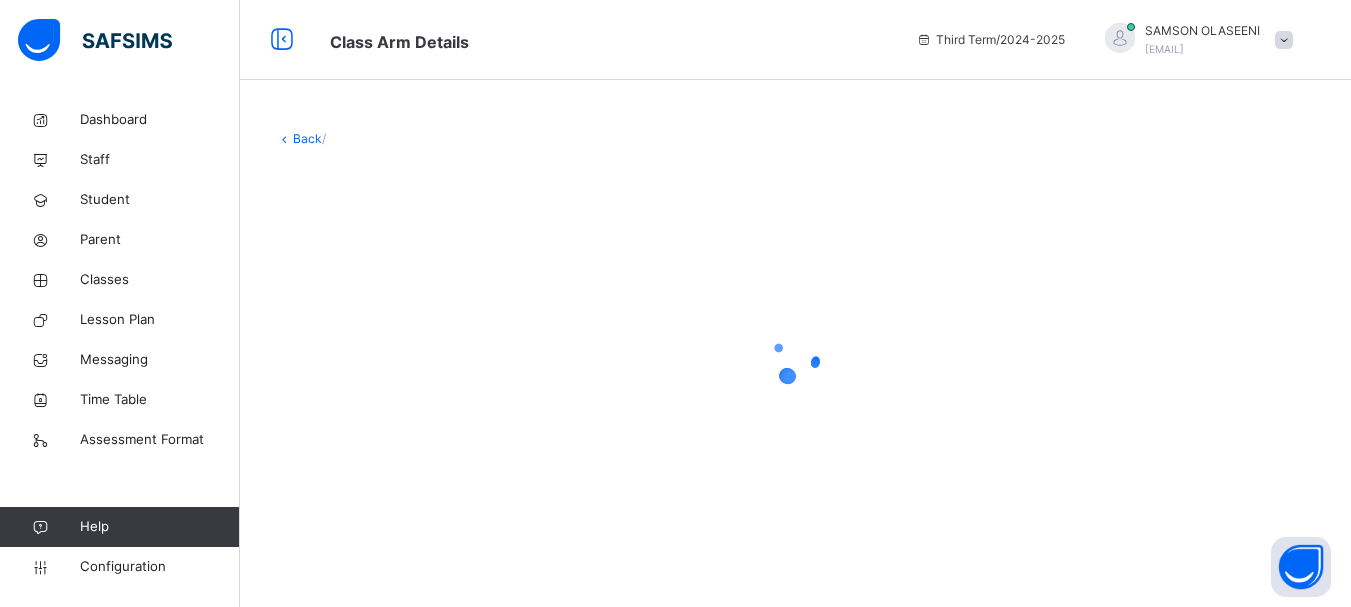 scroll, scrollTop: 0, scrollLeft: 0, axis: both 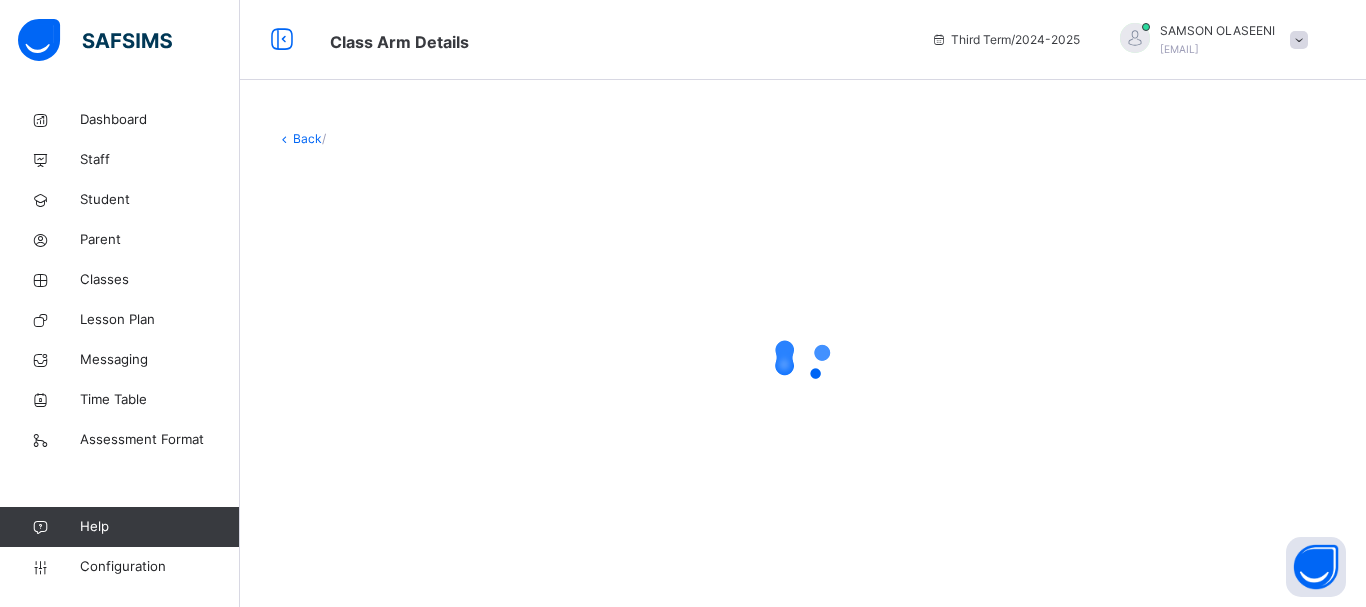 click at bounding box center (803, 358) 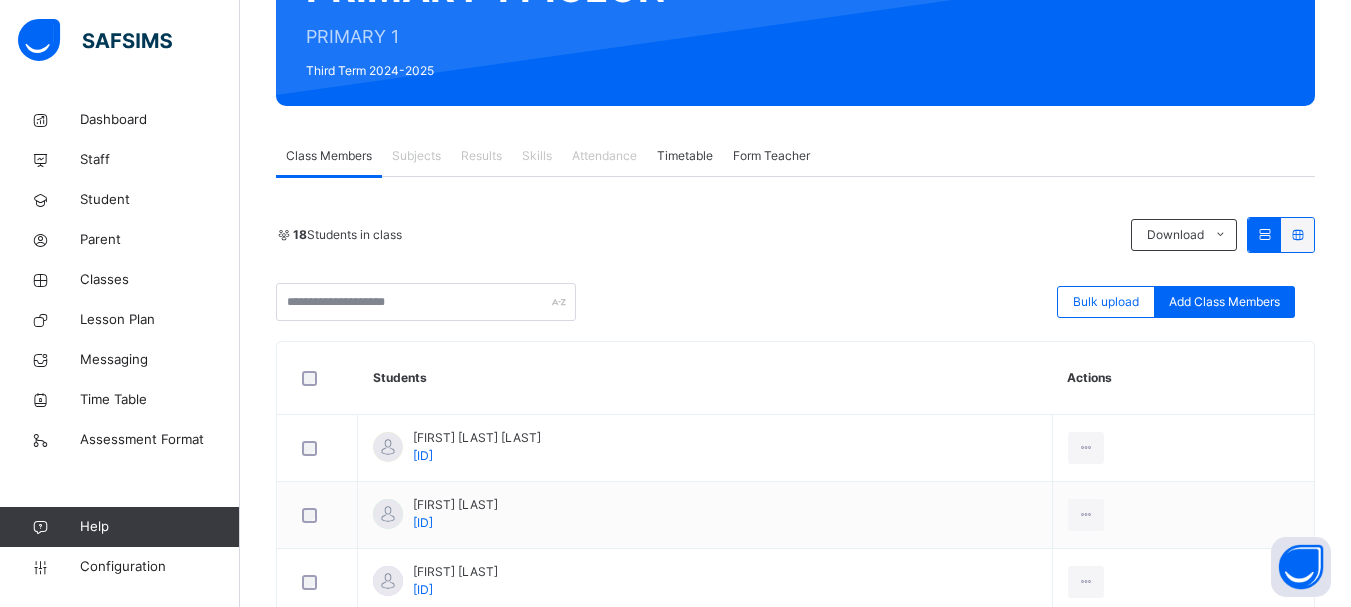 scroll, scrollTop: 280, scrollLeft: 0, axis: vertical 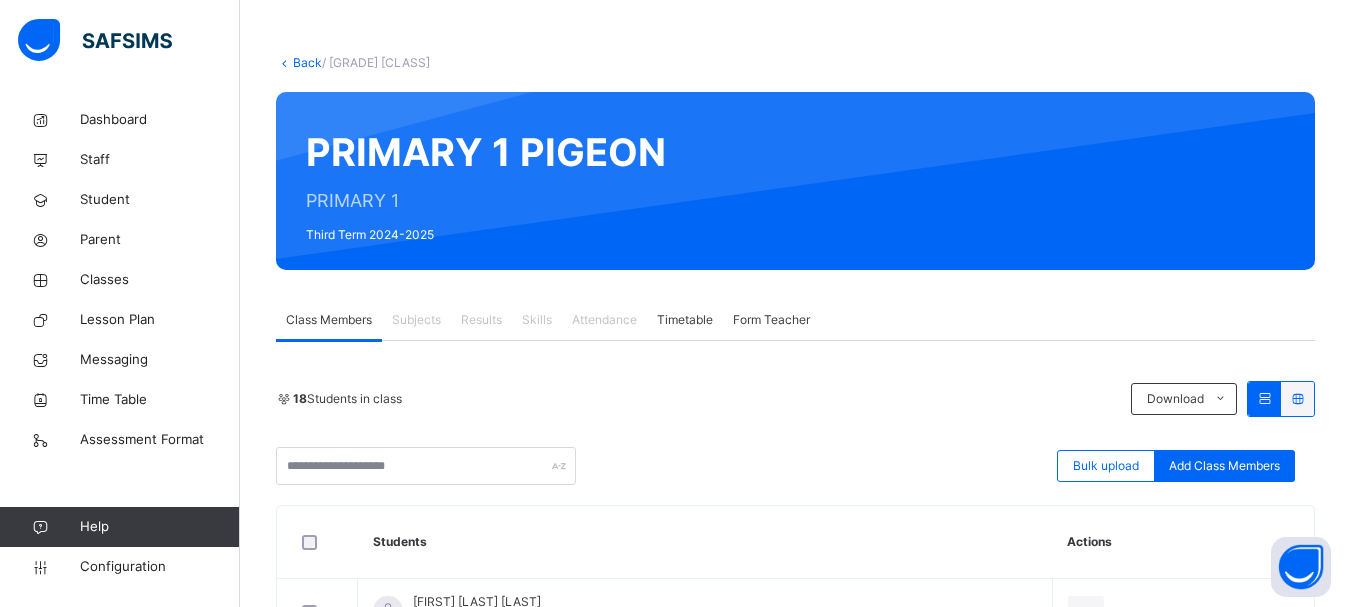 click on "×" at bounding box center [1002, -239] 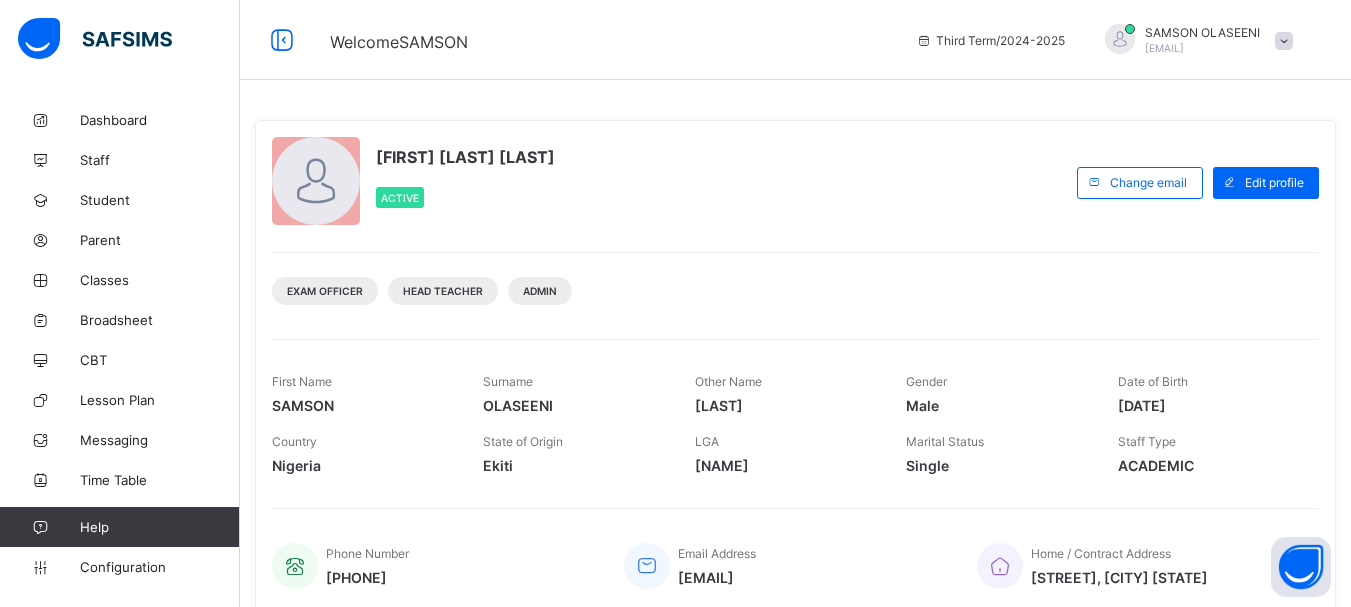 scroll, scrollTop: 0, scrollLeft: 0, axis: both 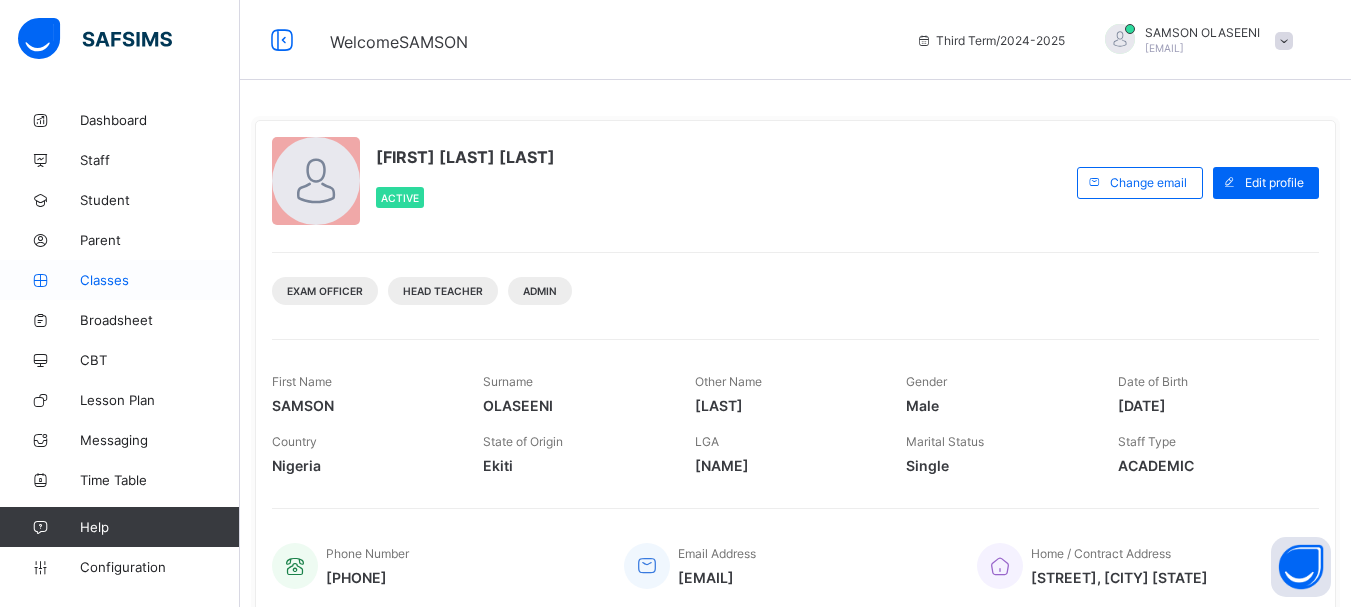 click on "Classes" at bounding box center [160, 280] 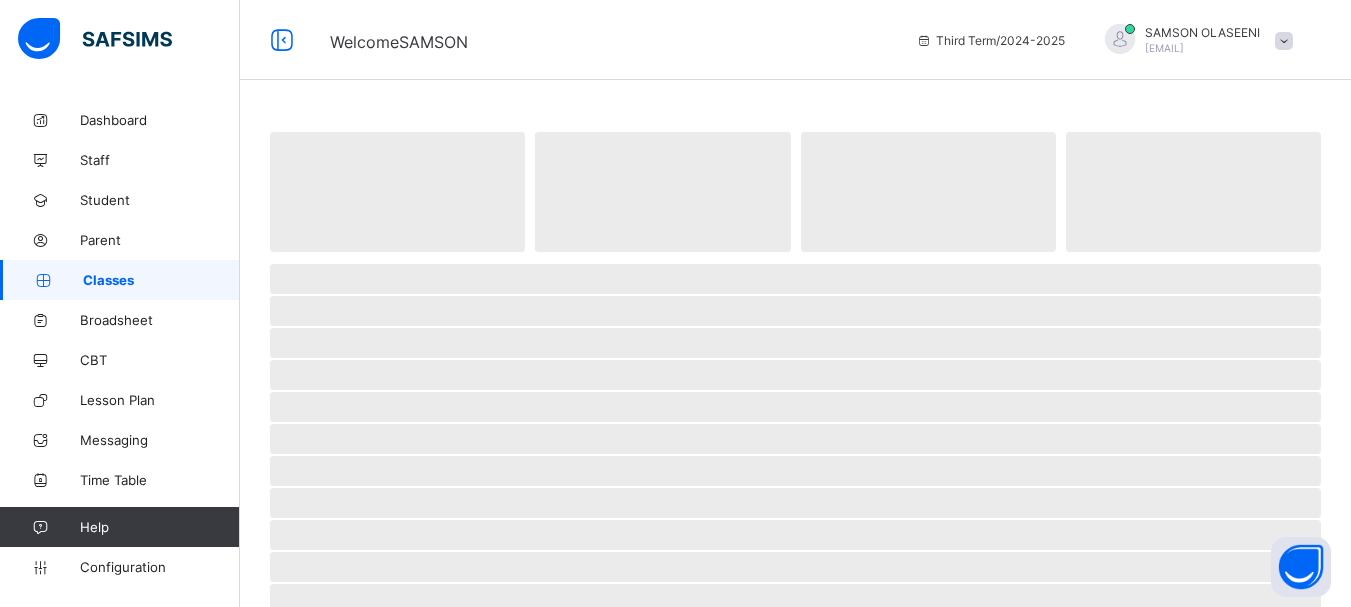 click on "Classes" at bounding box center [161, 280] 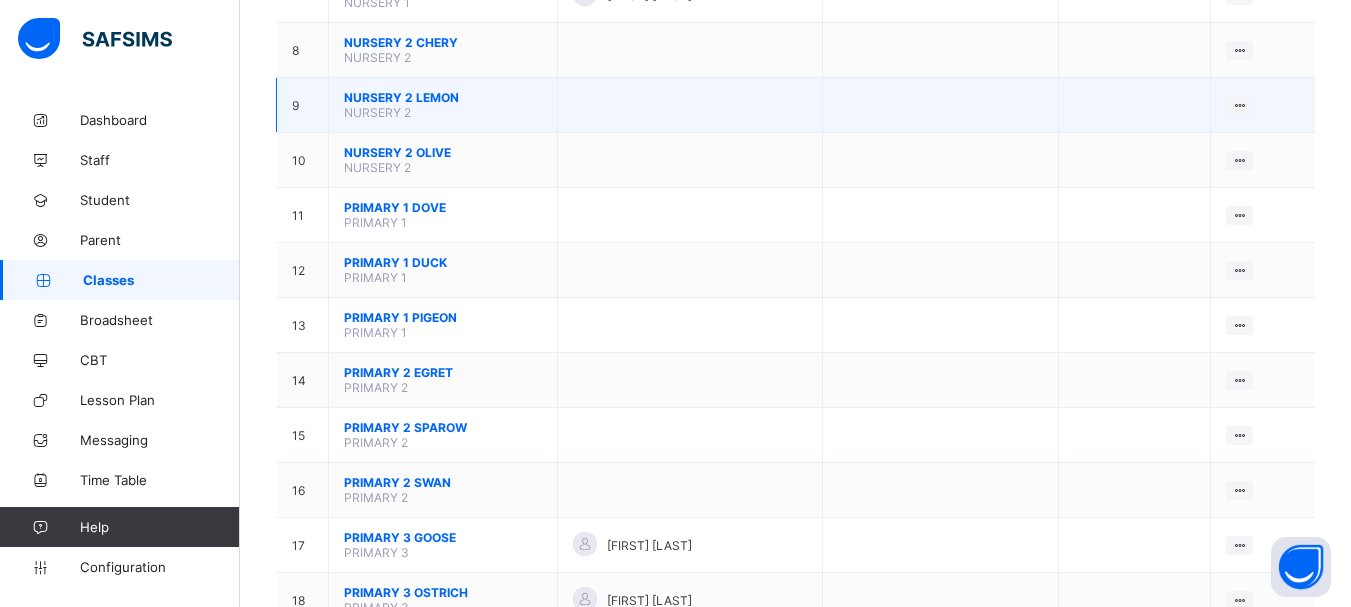 scroll, scrollTop: 600, scrollLeft: 0, axis: vertical 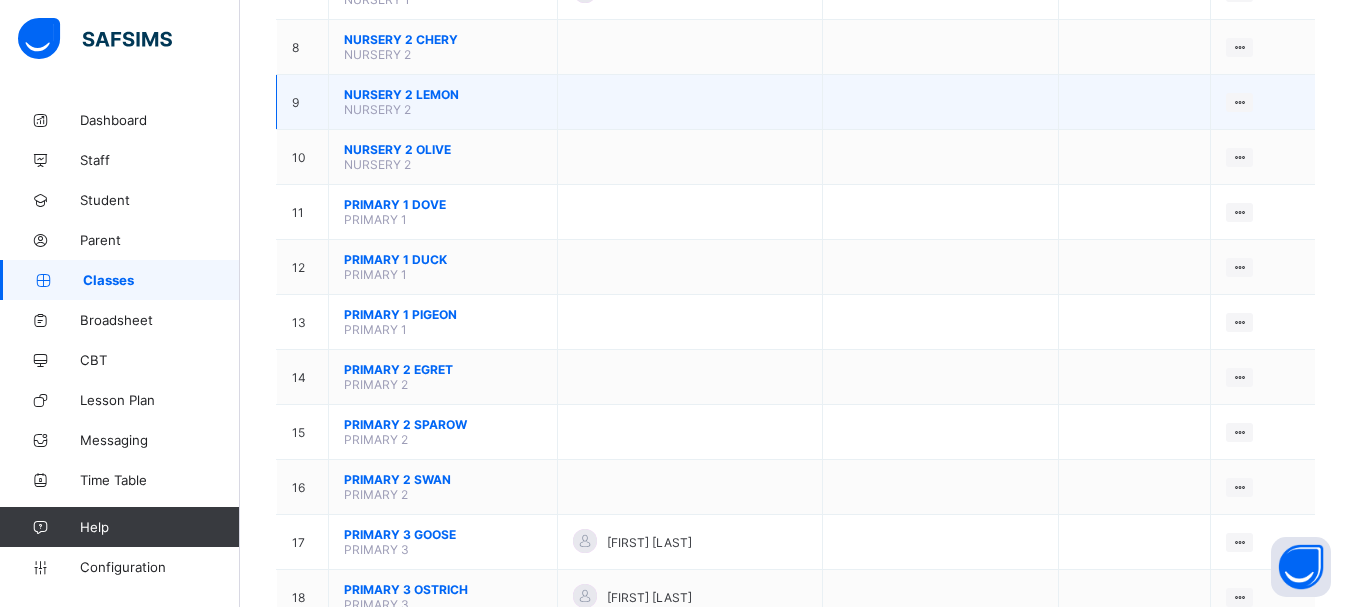 click on "PRIMARY 2   EGRET   PRIMARY 2" at bounding box center [443, 377] 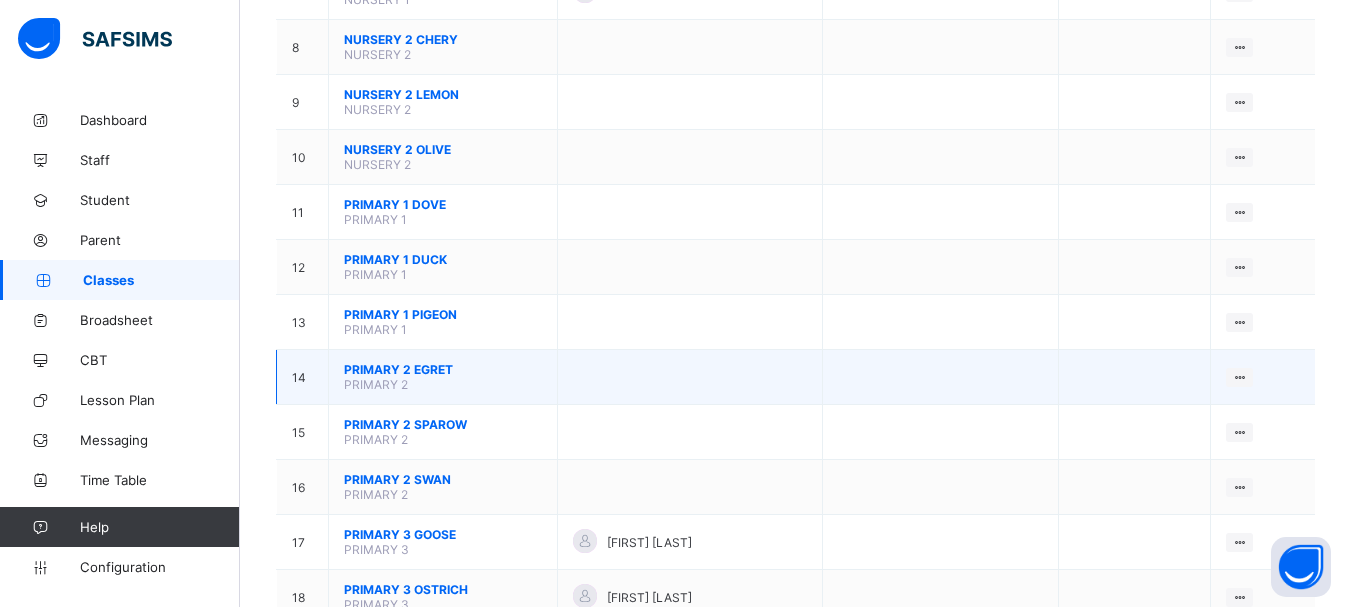 click on "PRIMARY 2   EGRET   PRIMARY 2" at bounding box center (443, 377) 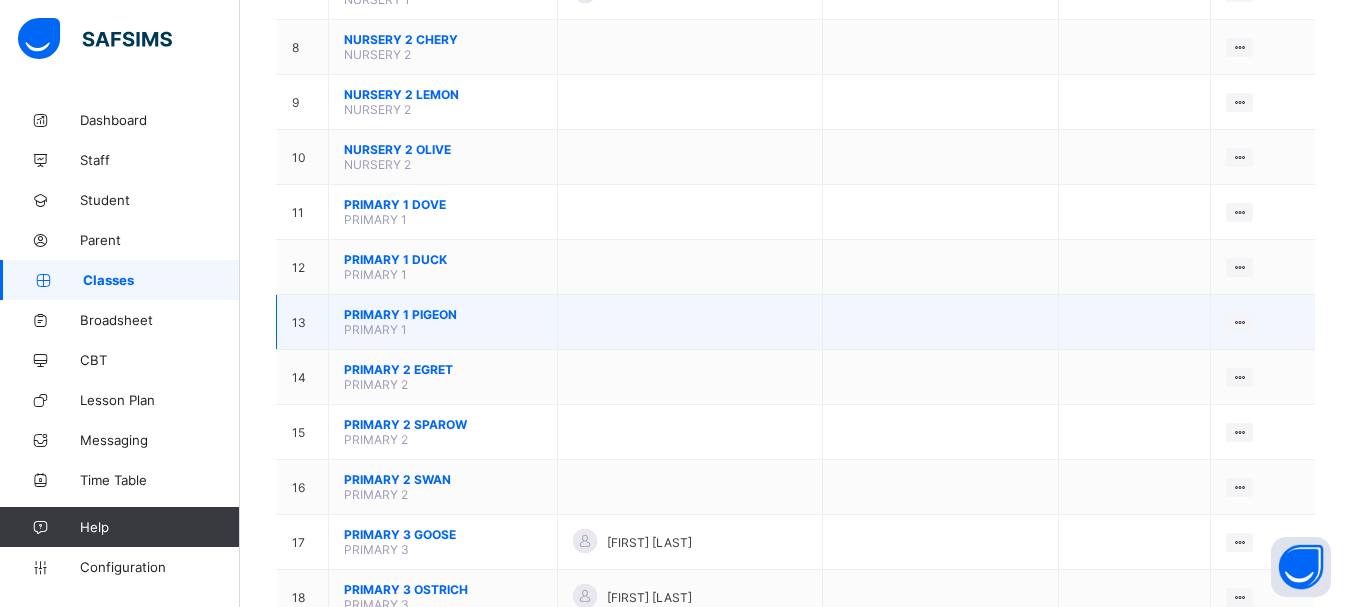 click on "PRIMARY 1   PIGEON" at bounding box center [443, 314] 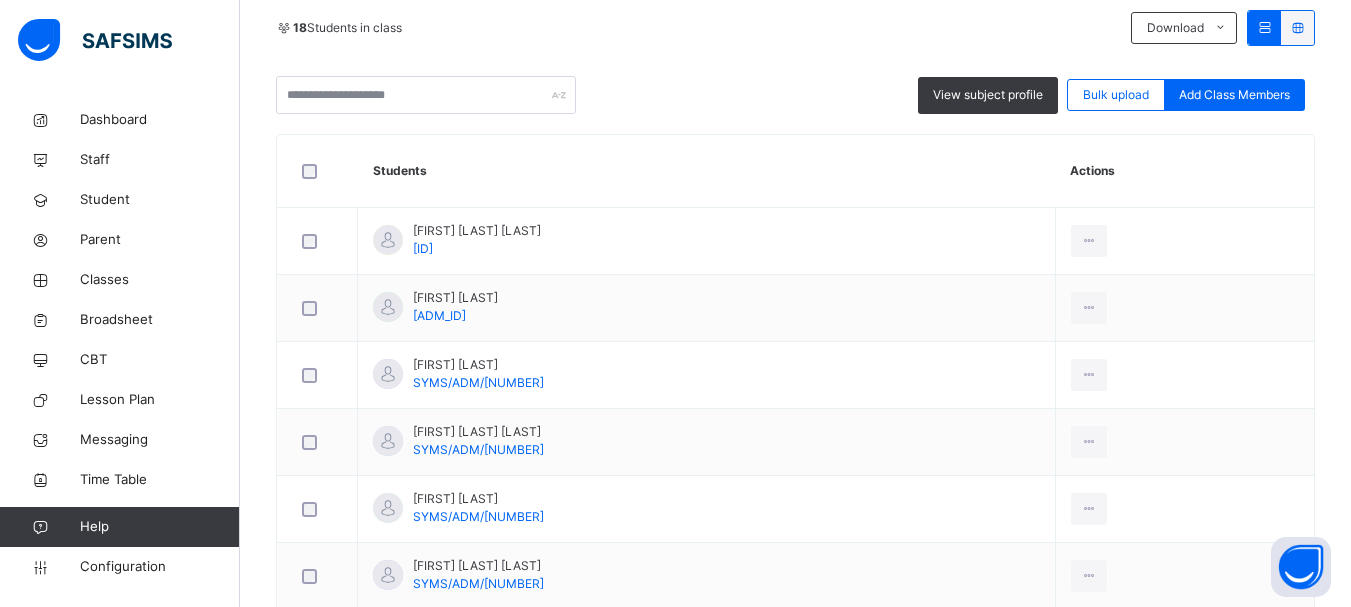 scroll, scrollTop: 480, scrollLeft: 0, axis: vertical 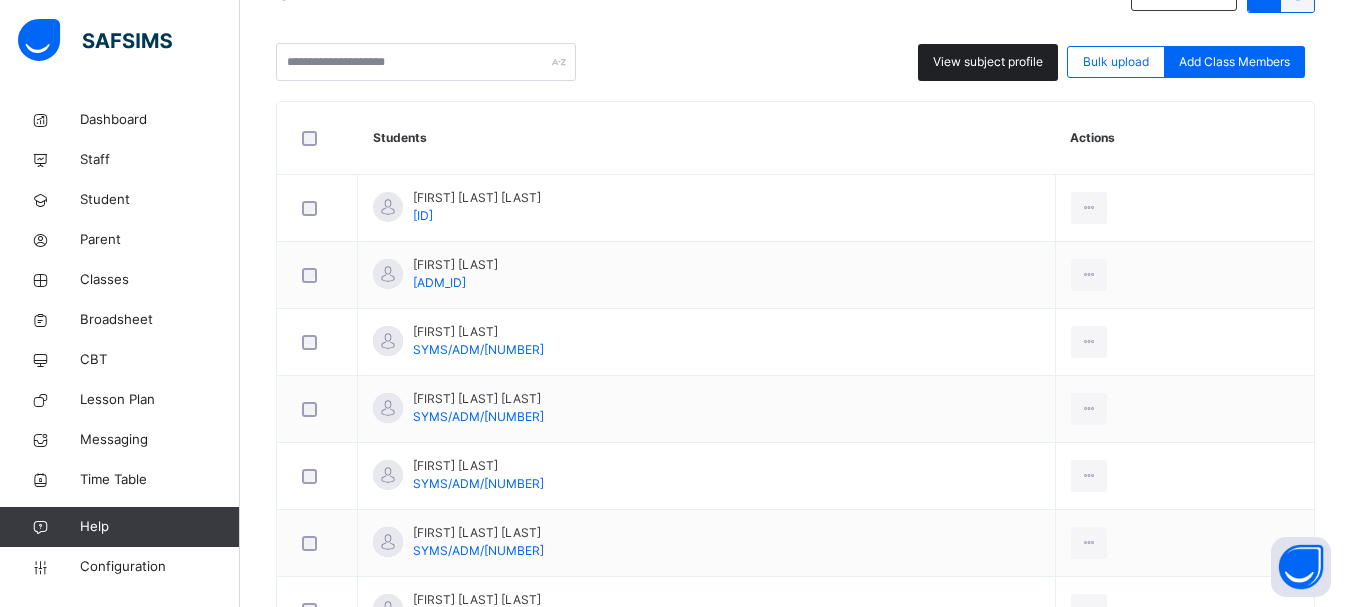 click on "View subject profile" at bounding box center [988, 62] 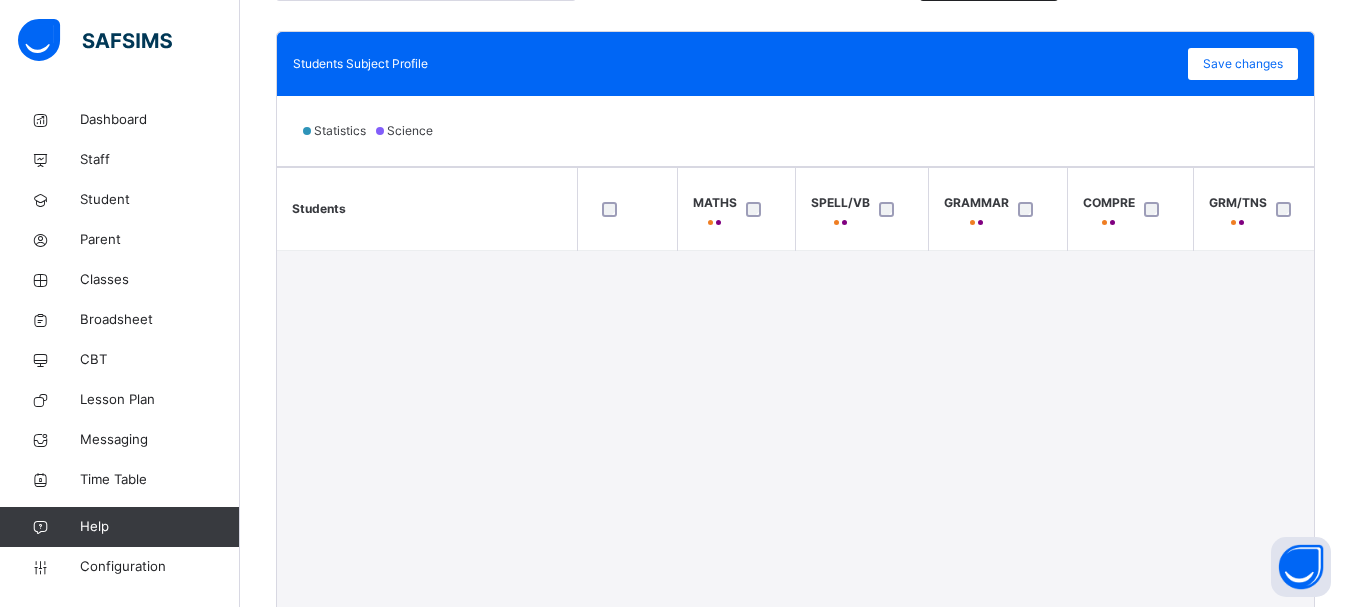scroll, scrollTop: 516, scrollLeft: 0, axis: vertical 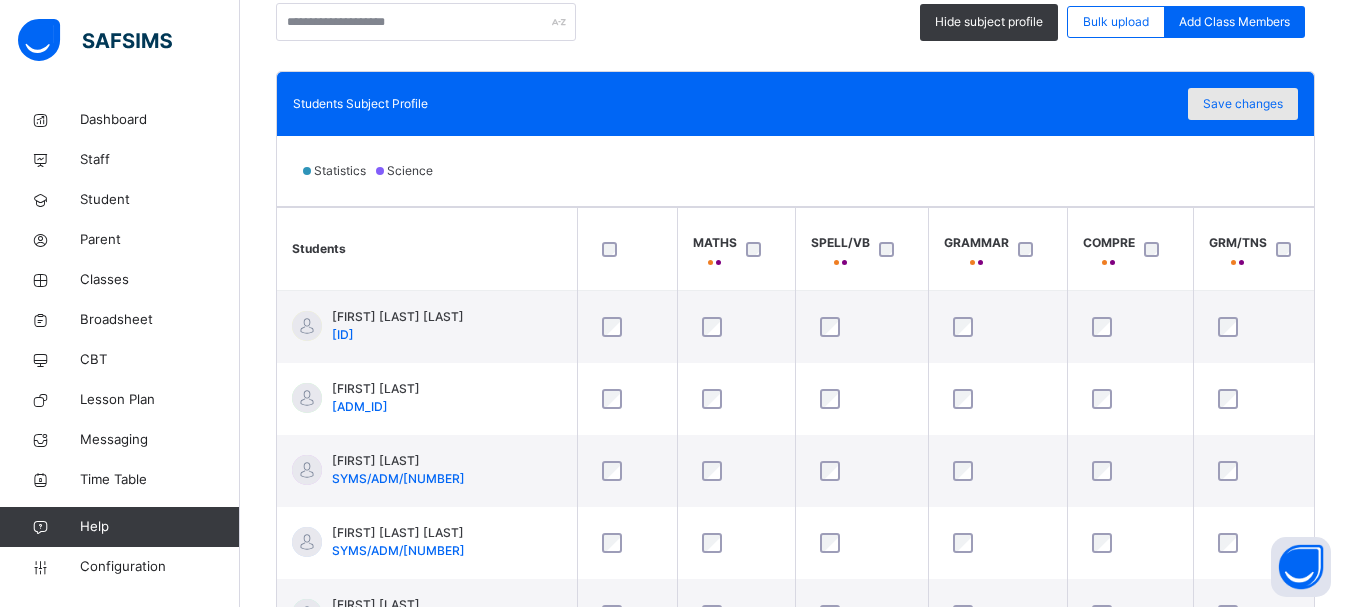 click on "Save changes" at bounding box center [1243, 104] 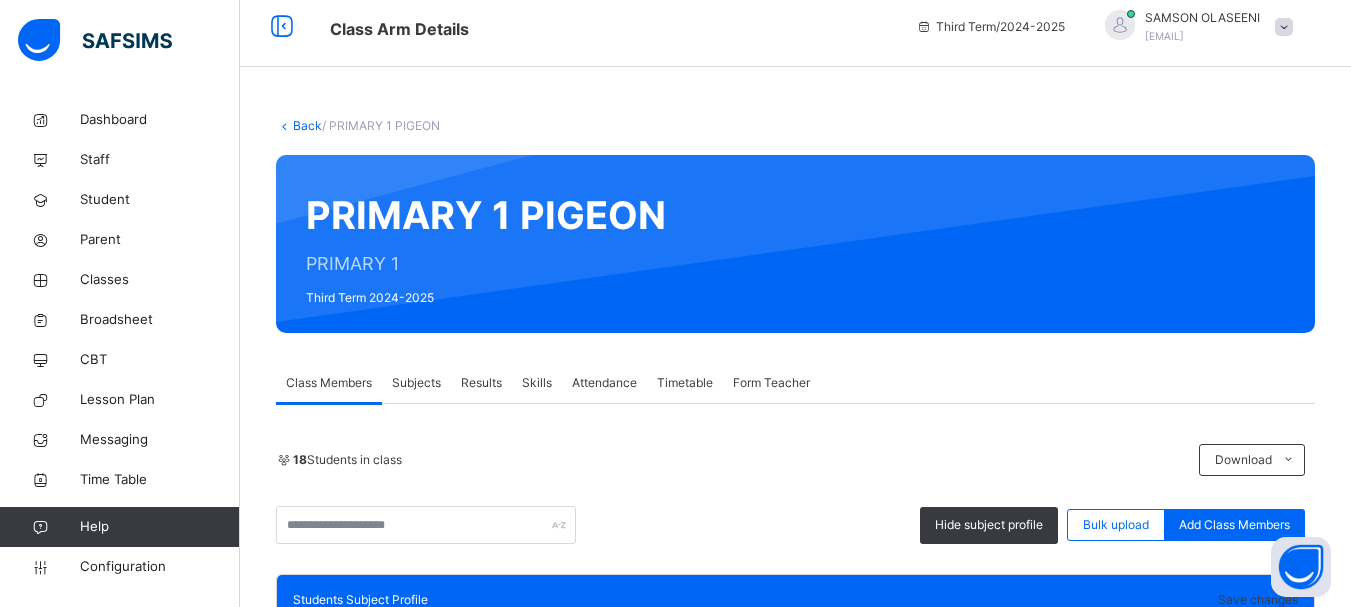 scroll, scrollTop: 0, scrollLeft: 0, axis: both 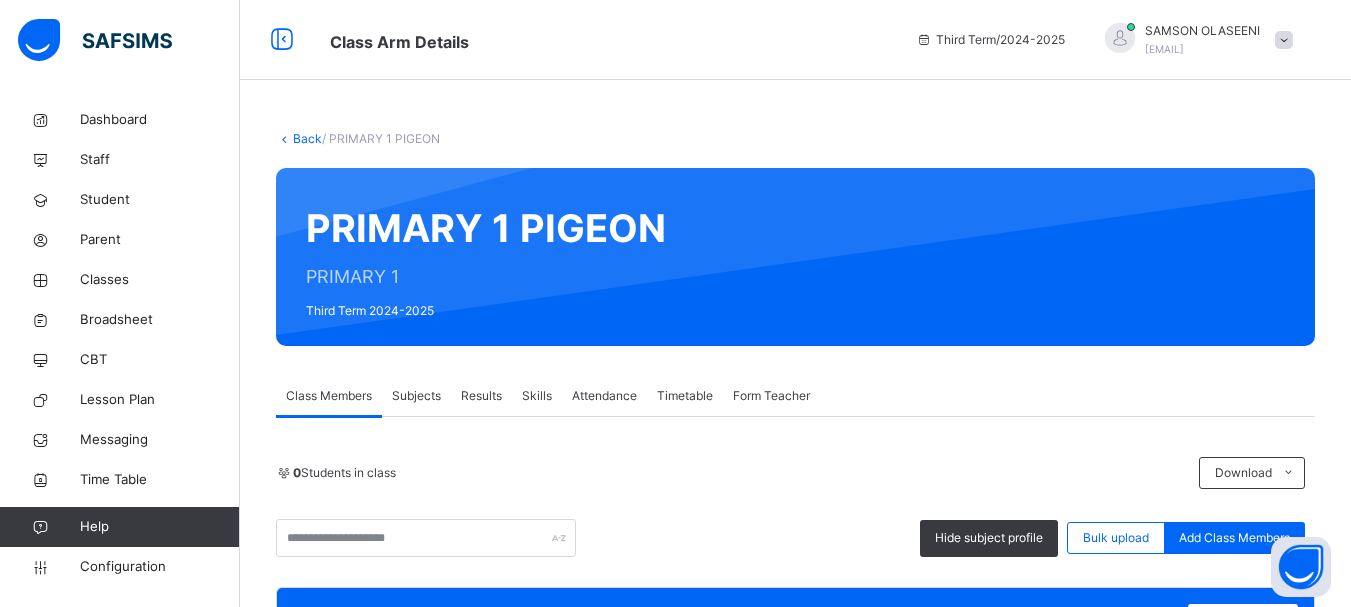 click on "Subjects" at bounding box center [416, 396] 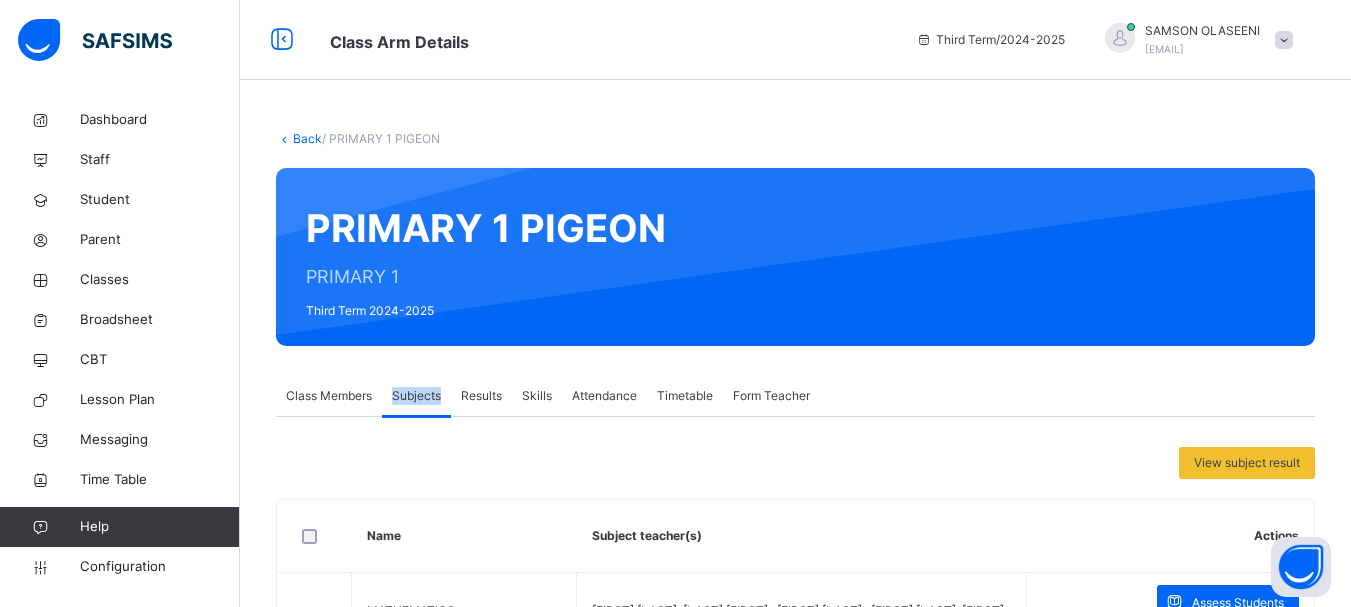click on "Subjects" at bounding box center (416, 396) 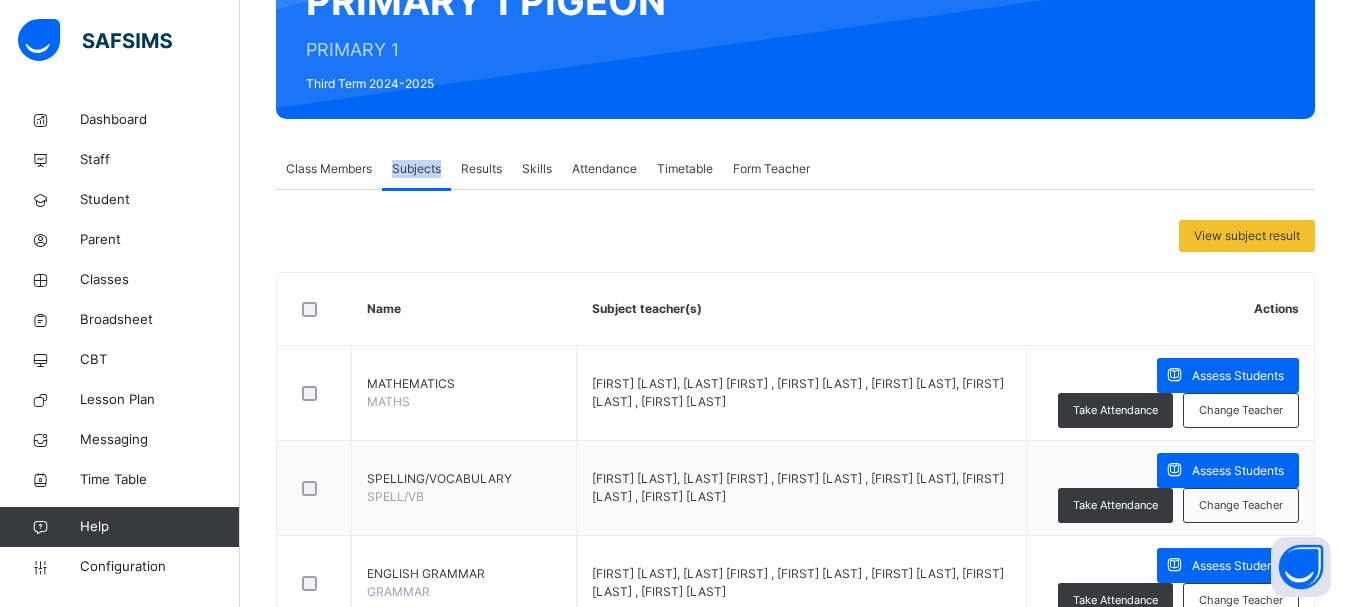 scroll, scrollTop: 400, scrollLeft: 0, axis: vertical 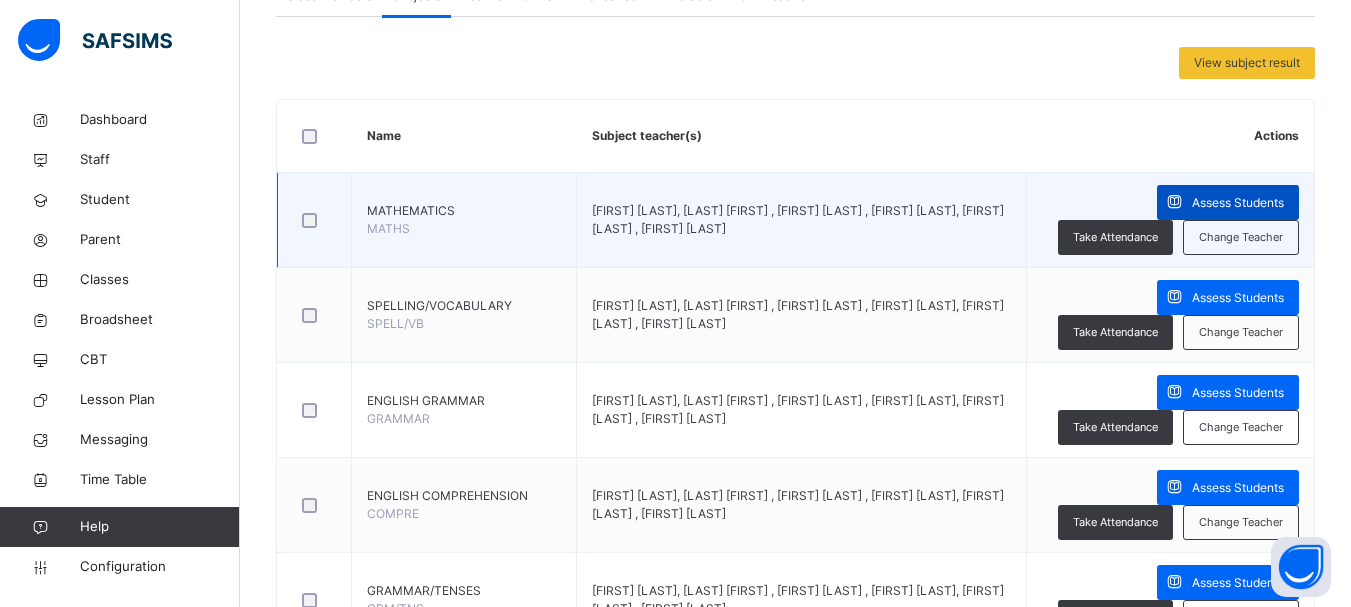 click on "Assess Students" at bounding box center [1238, 203] 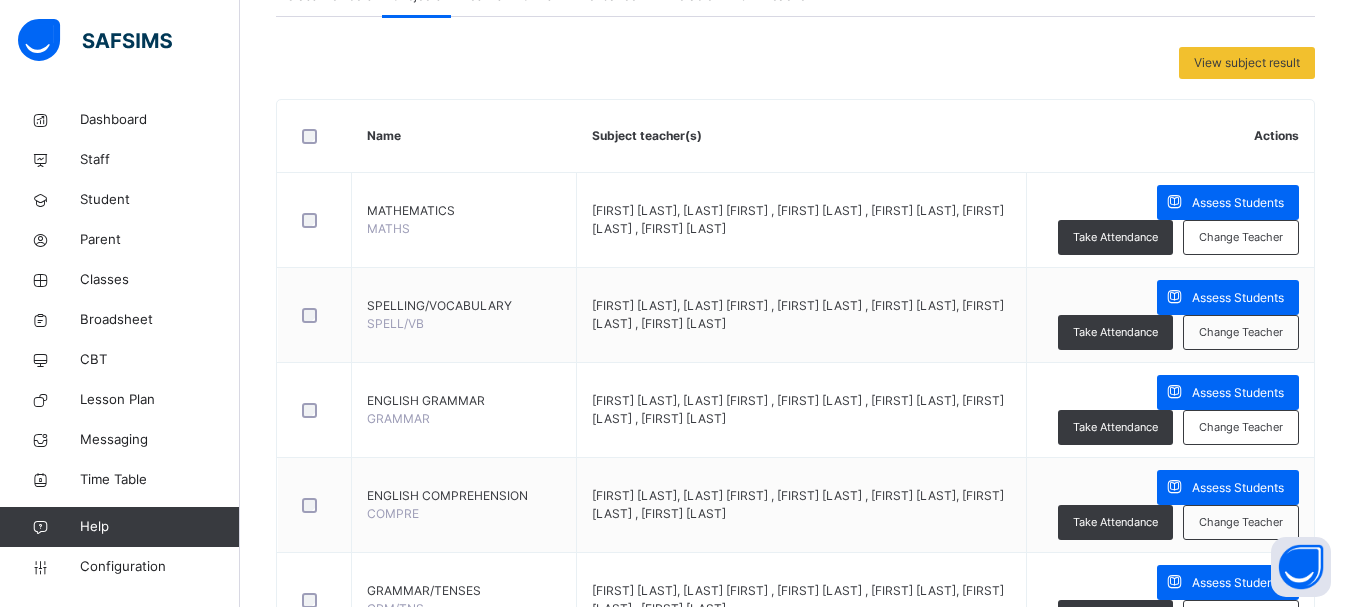 click on "PRIMARY 1   PIGEON :   MATHS Online Actions  Download Empty Score Sheet  Upload/map score sheet Subject  MATHS [LAST] [LAST] MEMORIAL SCHOOL Date: [DATE], [TIME] Score Sheet Score Sheet Show Comments   Generate comment for all student   Save Entries Class Level:  PRIMARY 1   PIGEON Subject:  MATHS Session:  2024/2025 Session Session:  Third Term ‌ ‌ ‌ ‌ ‌ ‌ ‌ ‌ ‌ ‌ ‌ ‌ ‌ ‌ ‌ ‌ ‌ ‌ ‌ ‌ ‌ ‌ ‌ ‌ ‌ ‌ ‌ ‌ ‌   ×   Subject Teacher’s Comment Generate and see in full the comment developed by the AI with an option to regenerate the comment Sims Bot Please wait while the Sims Bot generates comments for all your students" at bounding box center [951, 3266] 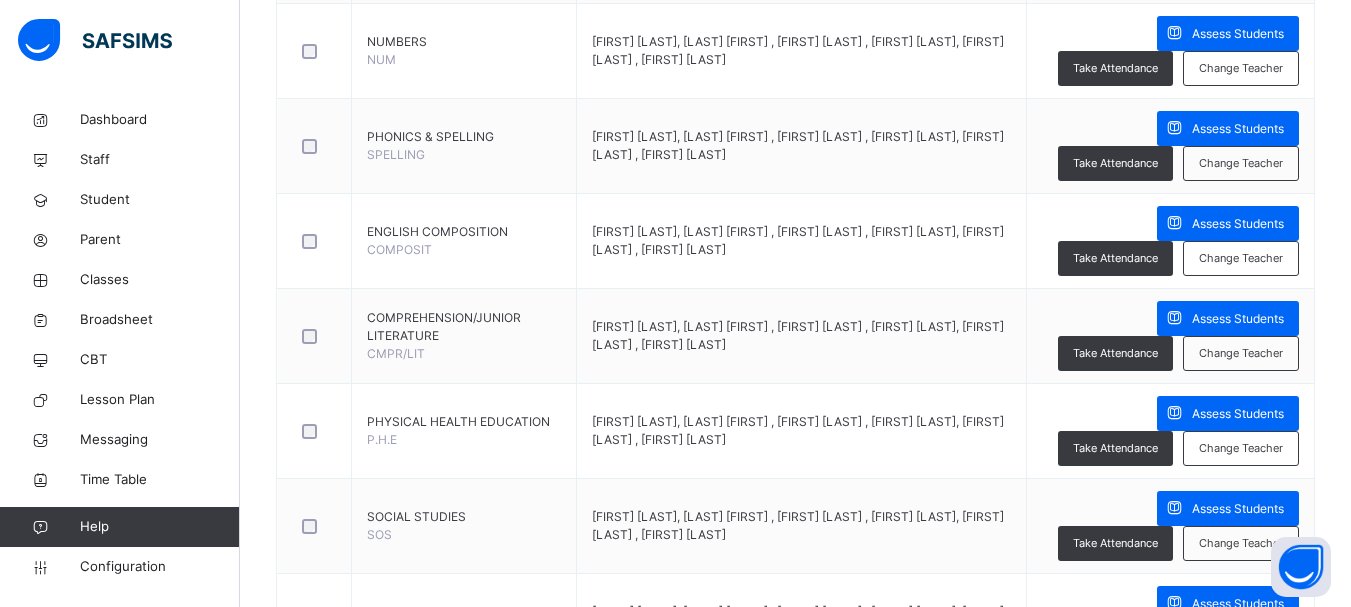 scroll, scrollTop: 1160, scrollLeft: 0, axis: vertical 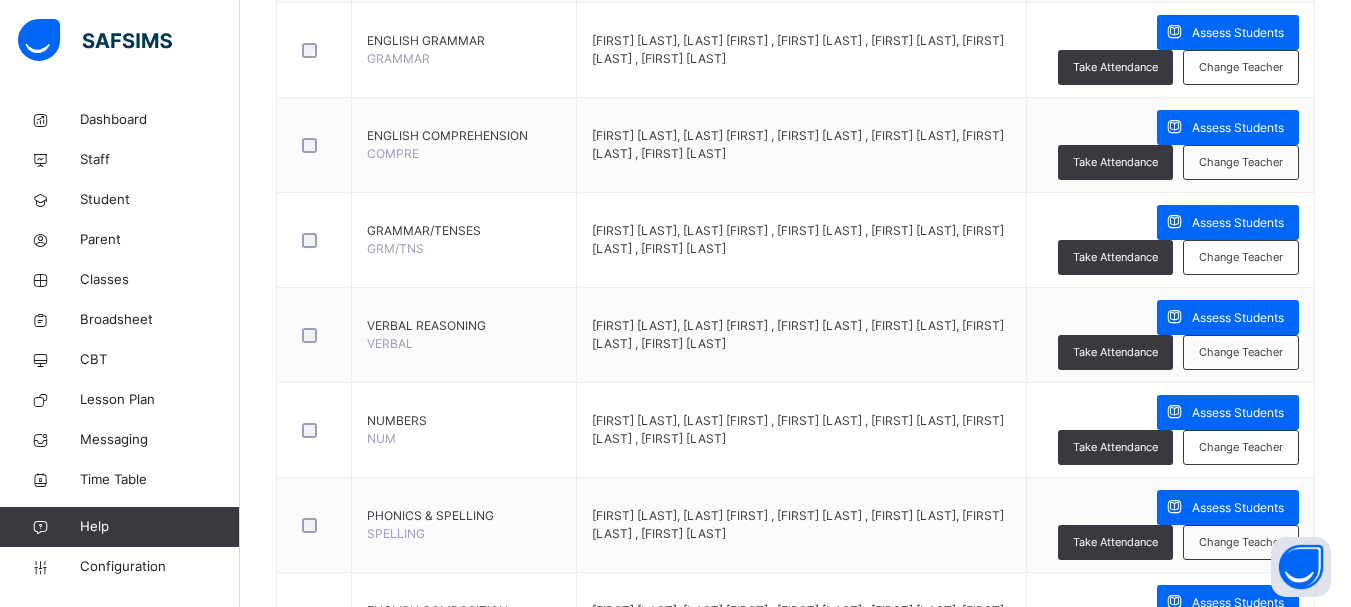 click on "×" at bounding box center [1592, 2241] 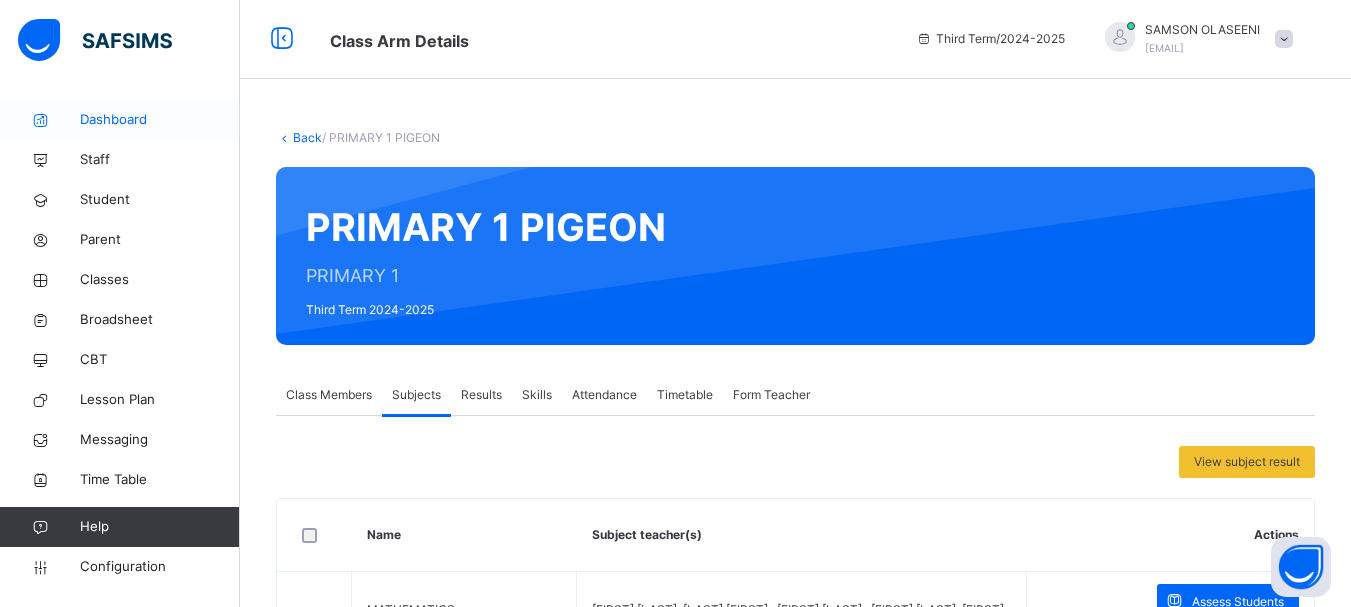 scroll, scrollTop: 0, scrollLeft: 0, axis: both 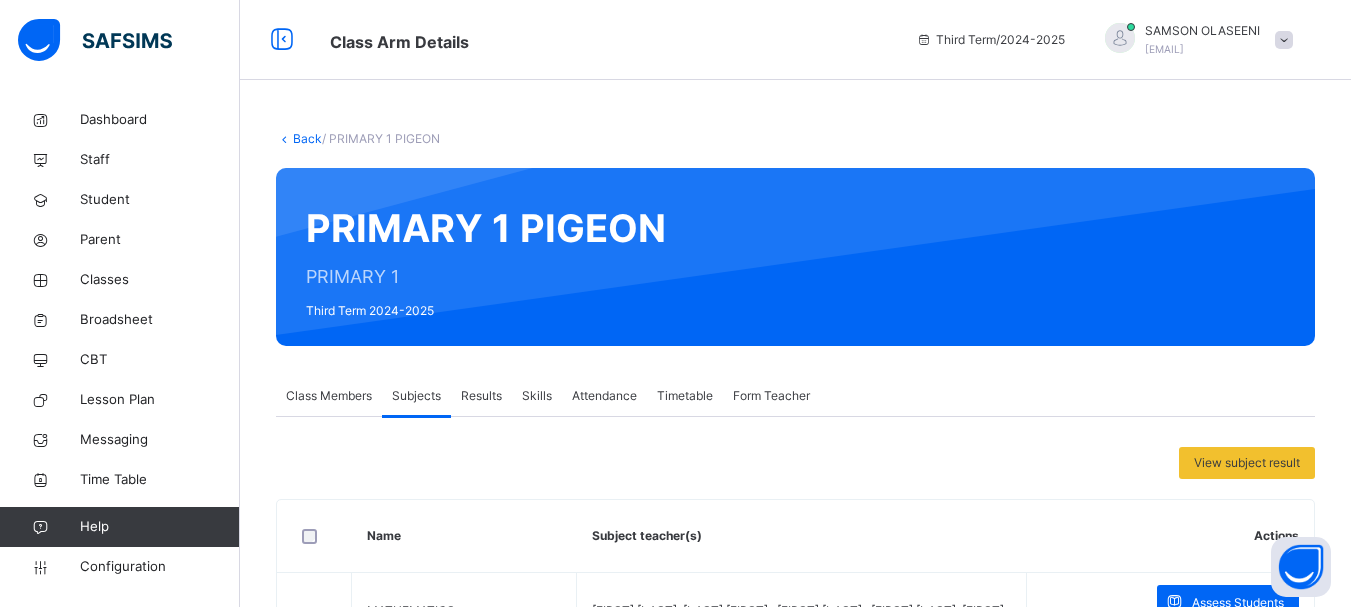 click on "Class Members" at bounding box center (329, 396) 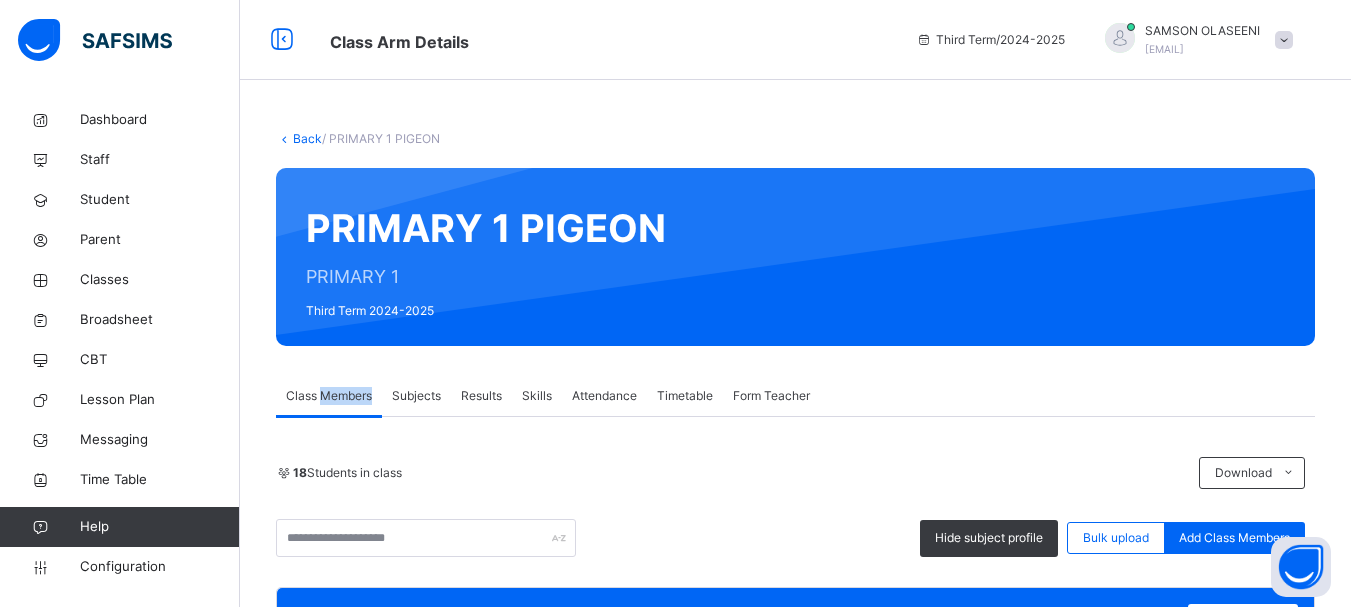 click on "Class Members" at bounding box center (329, 396) 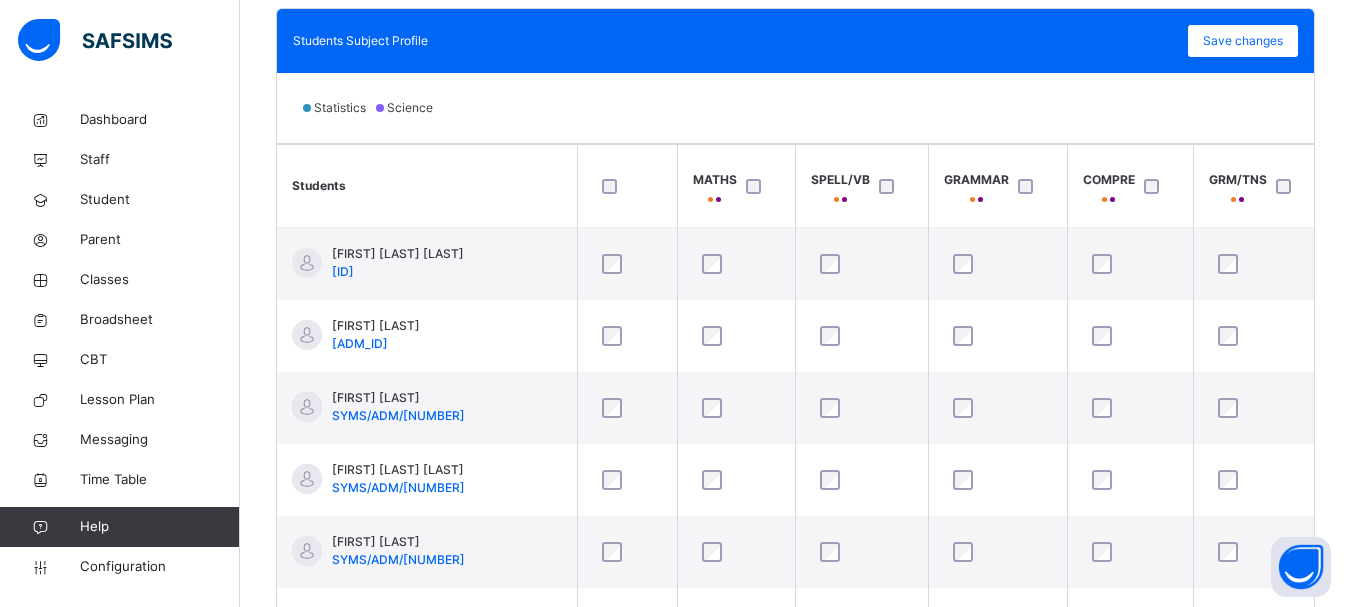 scroll, scrollTop: 676, scrollLeft: 0, axis: vertical 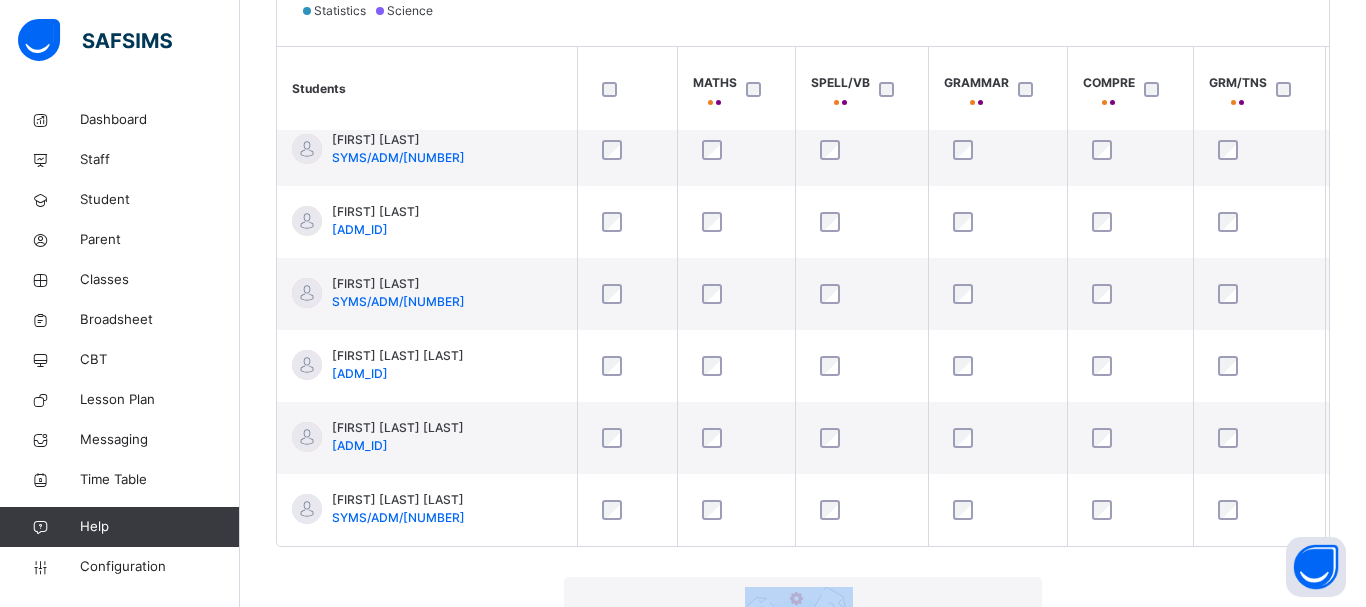 drag, startPoint x: 903, startPoint y: 144, endPoint x: 895, endPoint y: 151, distance: 10.630146 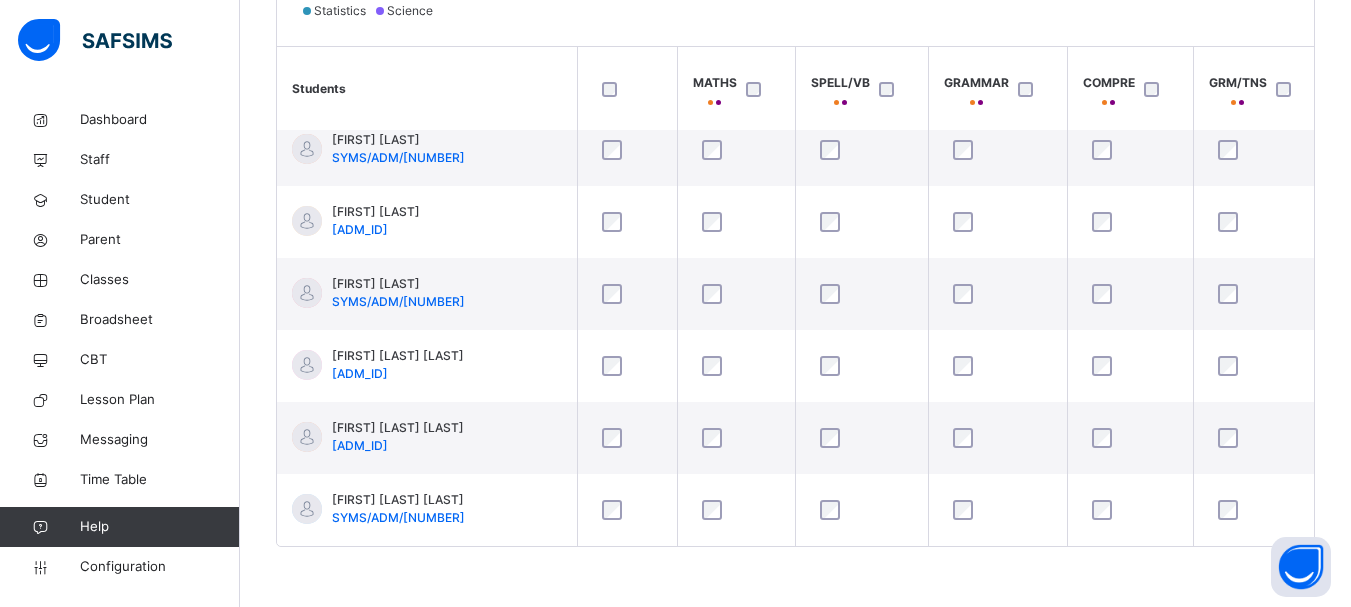 click on "Statistics   Science" at bounding box center (795, 11) 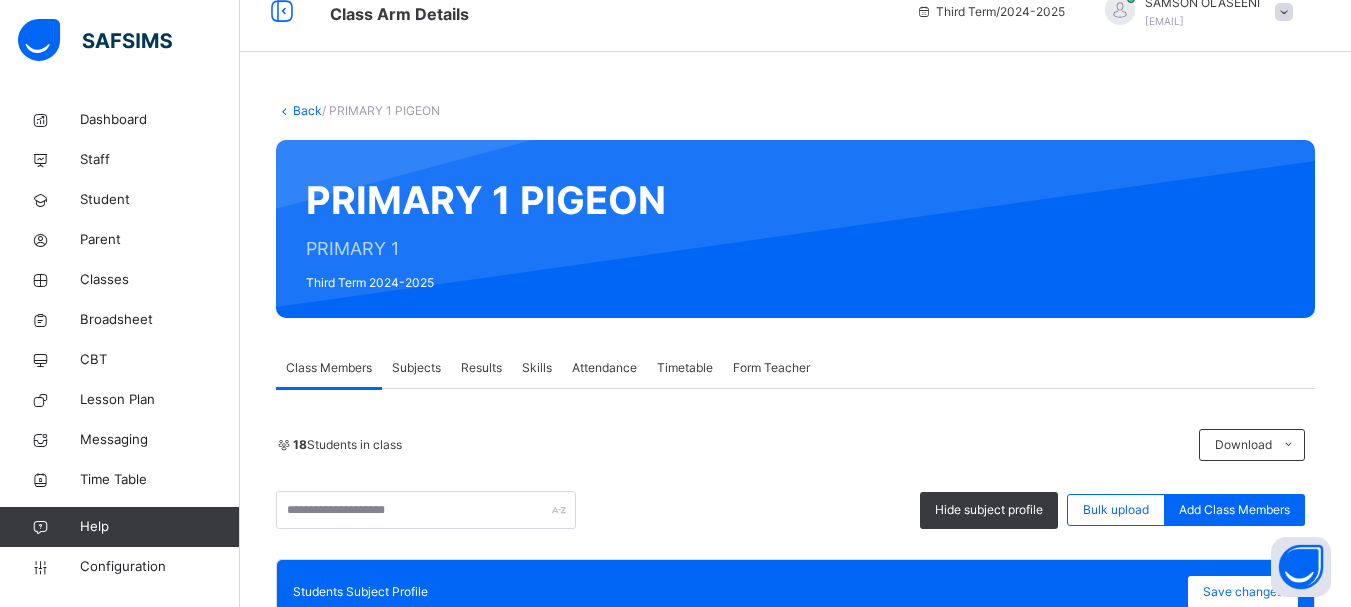 scroll, scrollTop: 0, scrollLeft: 0, axis: both 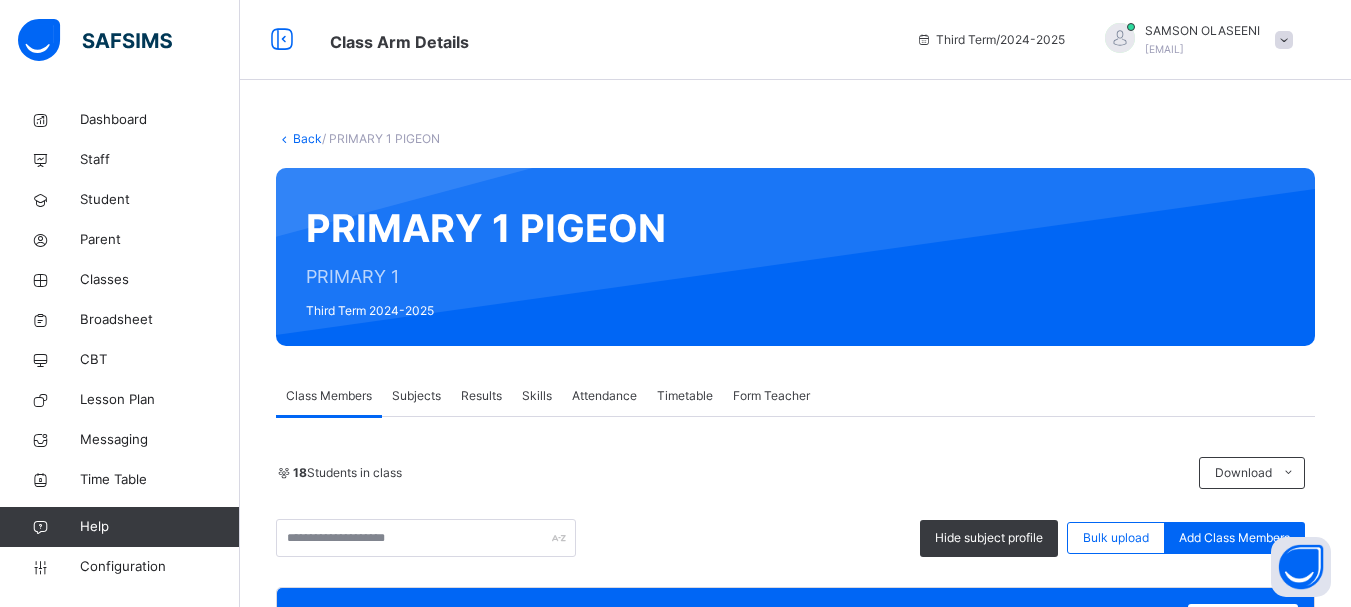 click on "Results" at bounding box center (481, 396) 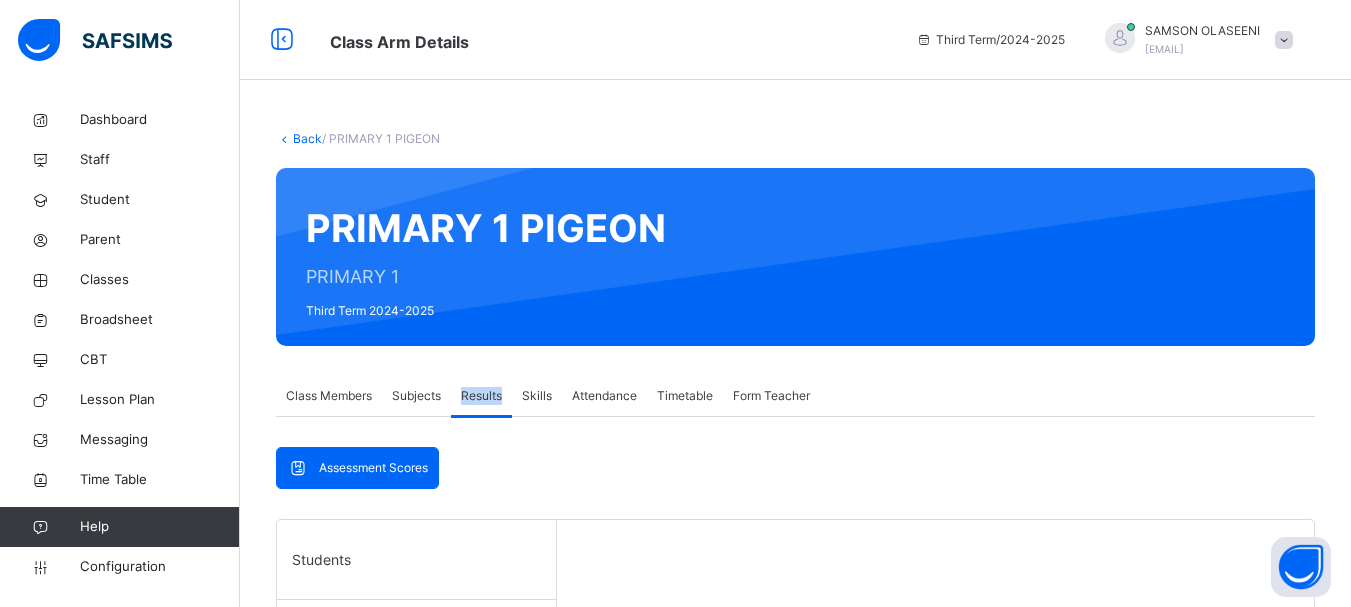 click on "Results" at bounding box center [481, 396] 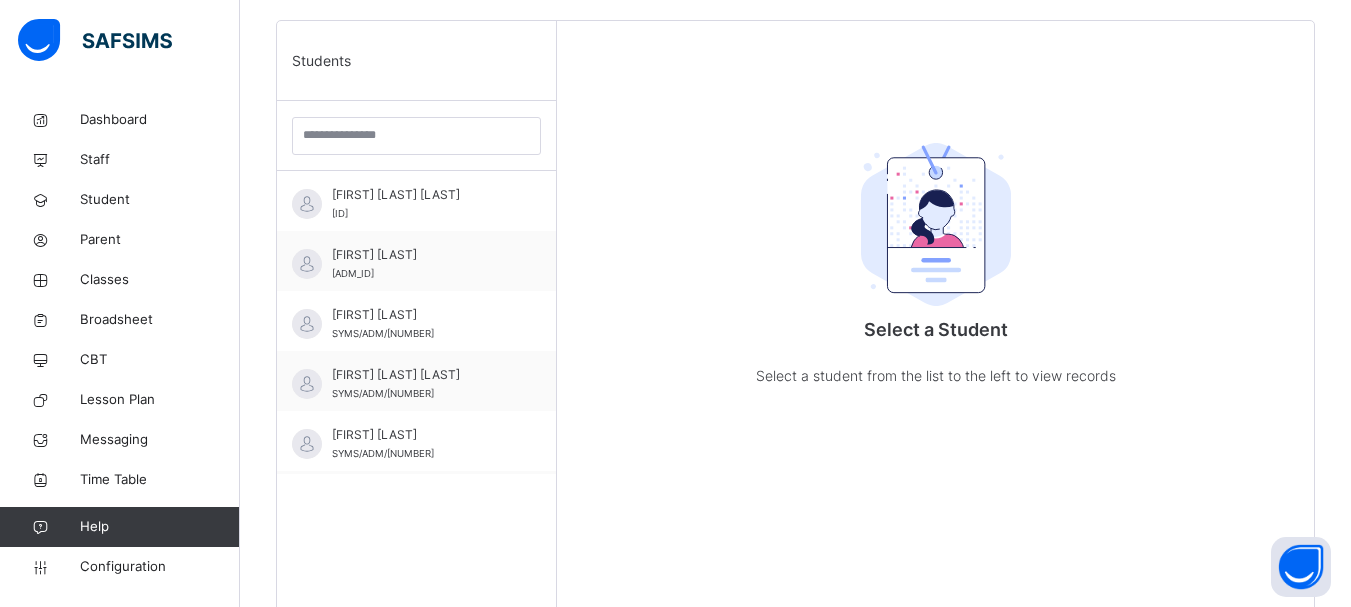scroll, scrollTop: 581, scrollLeft: 0, axis: vertical 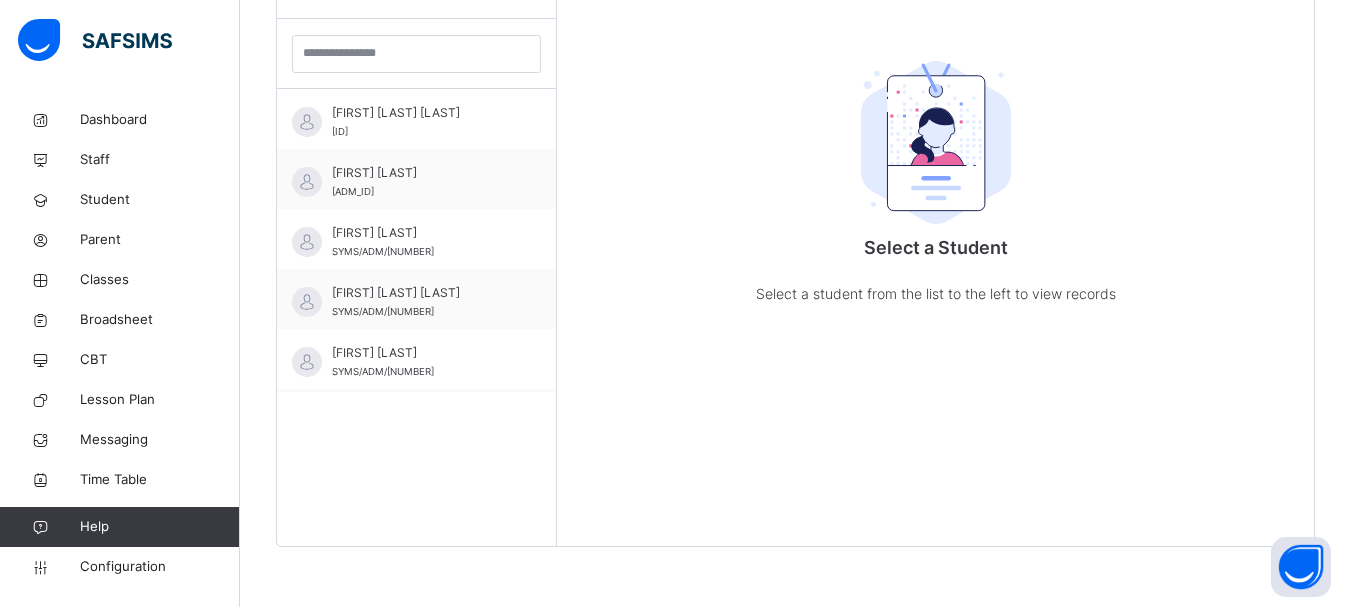 click on "[FIRST] [LAST] SYMS/ADM/[NUMBER]" at bounding box center [416, 359] 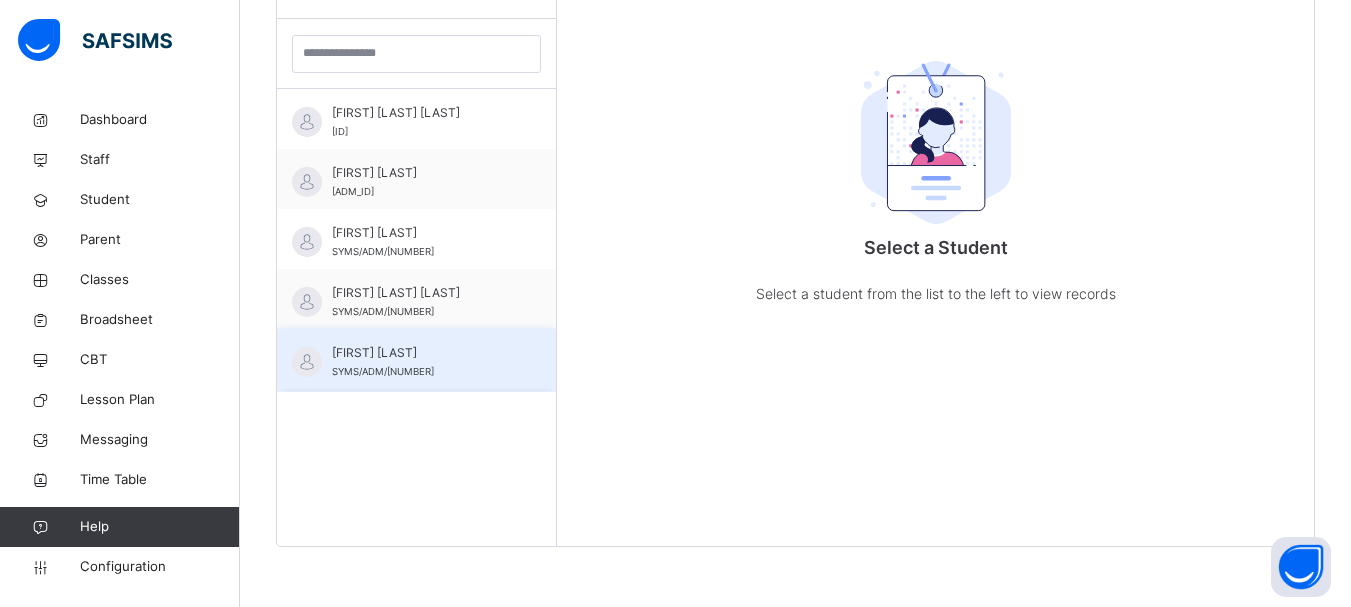 click on "[FIRST] [LAST] SYMS/ADM/[NUMBER]" at bounding box center [416, 359] 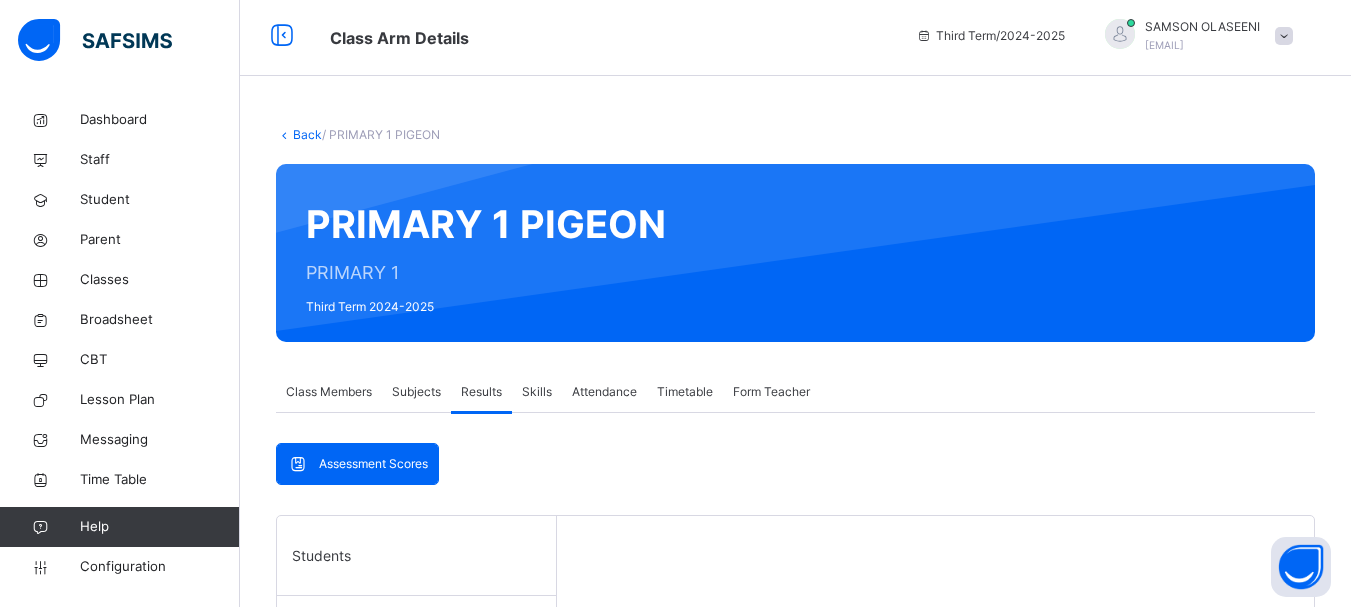 scroll, scrollTop: 0, scrollLeft: 0, axis: both 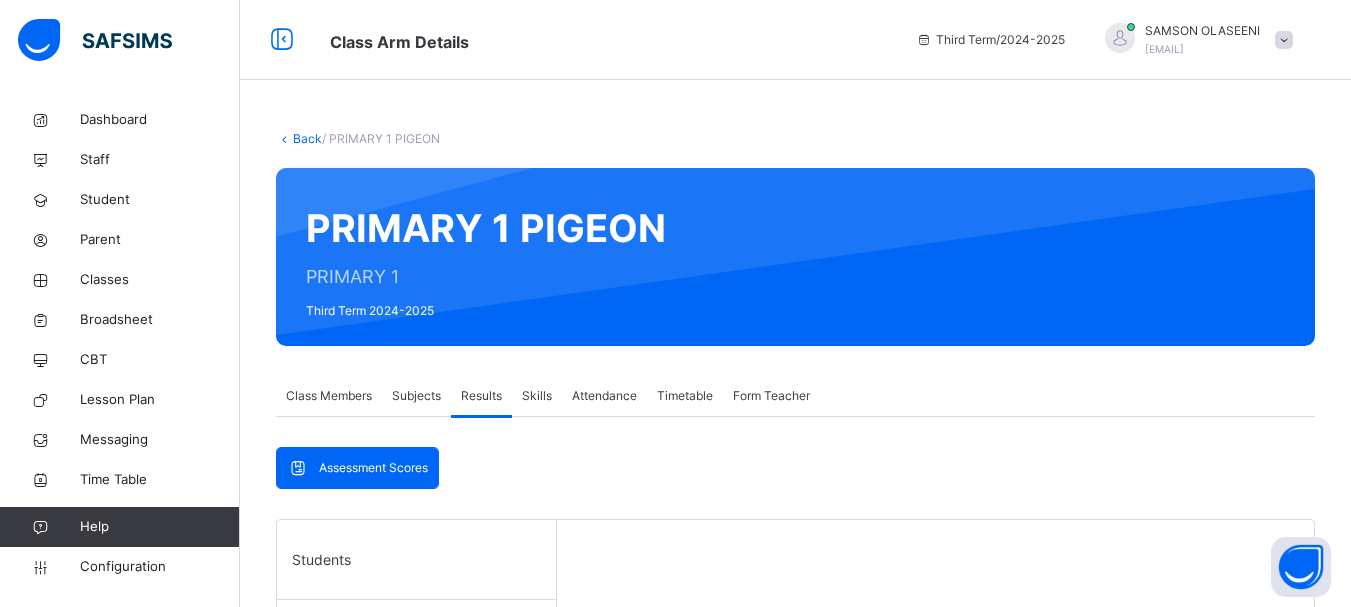 click on "Subjects" at bounding box center (416, 396) 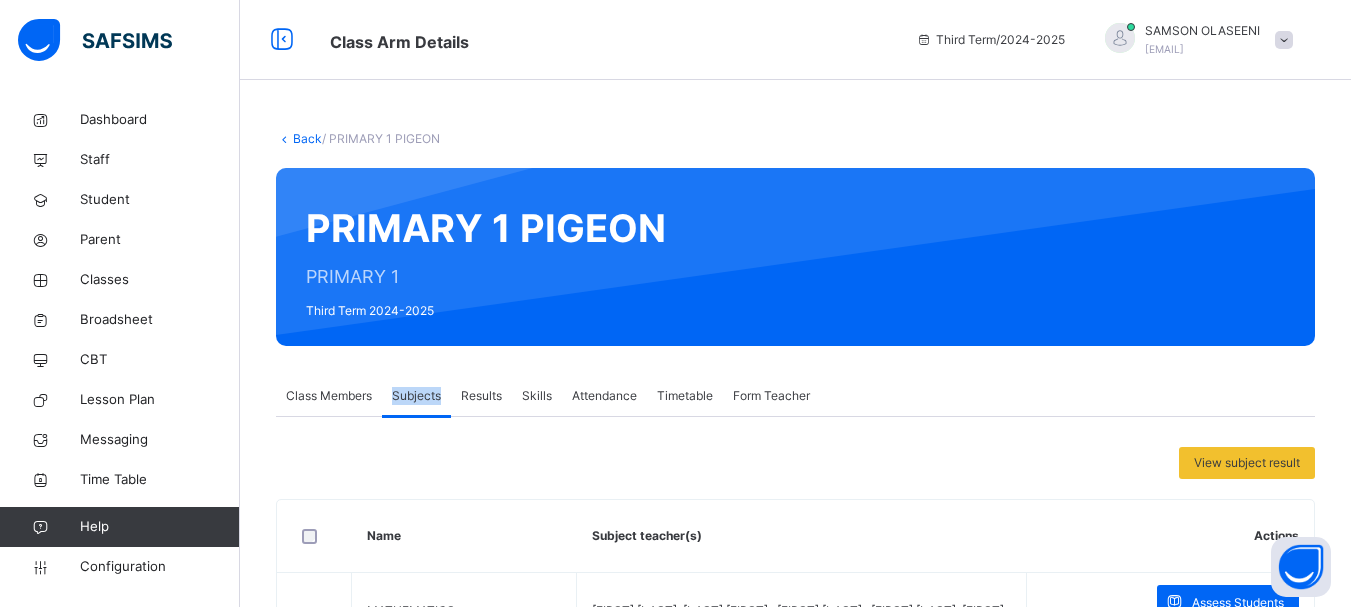 click on "Subjects" at bounding box center [416, 396] 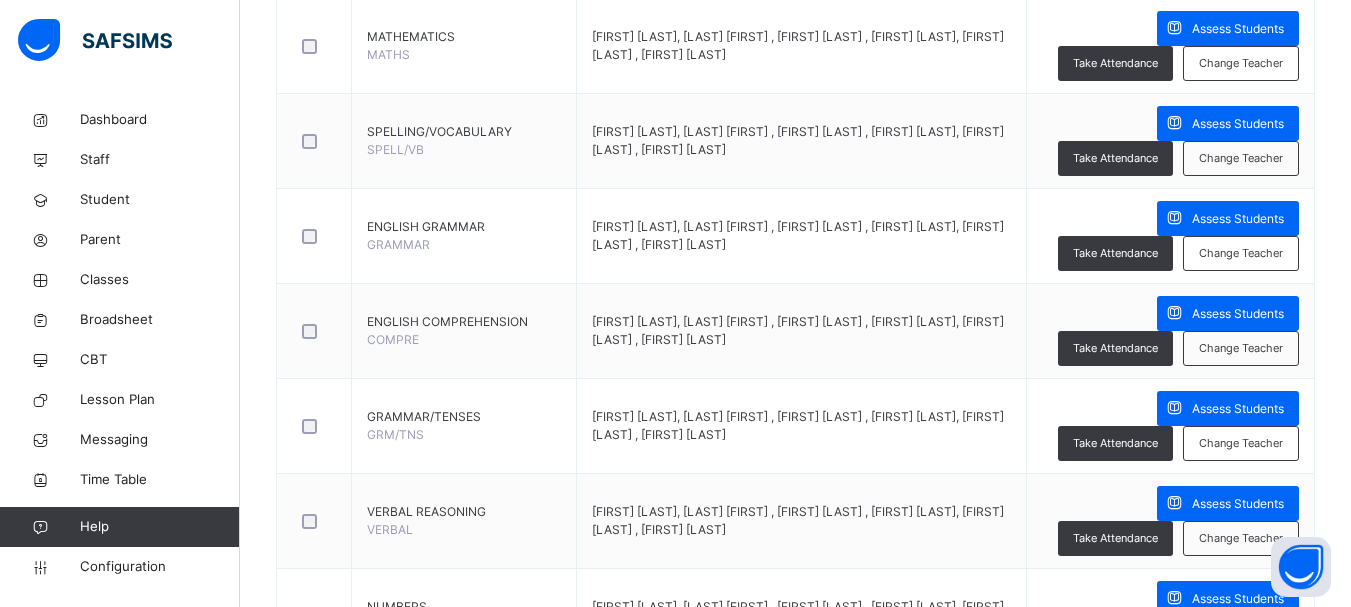 scroll, scrollTop: 600, scrollLeft: 0, axis: vertical 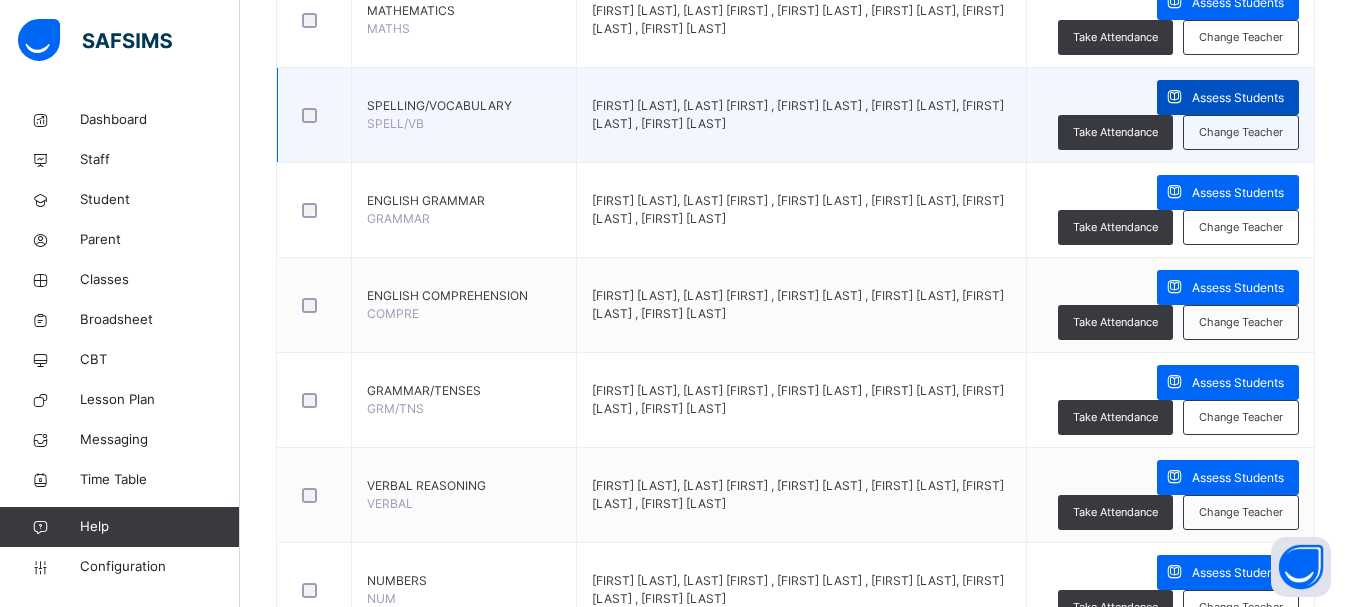 click on "Assess Students" at bounding box center (1238, 98) 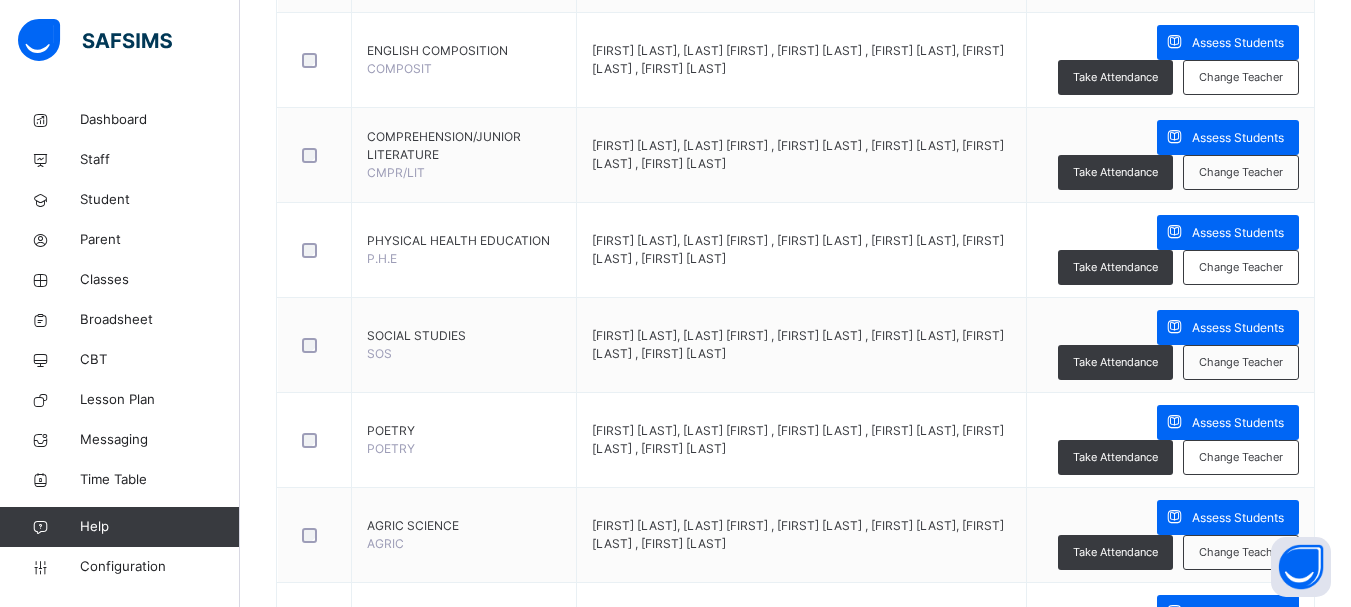 scroll, scrollTop: 1360, scrollLeft: 0, axis: vertical 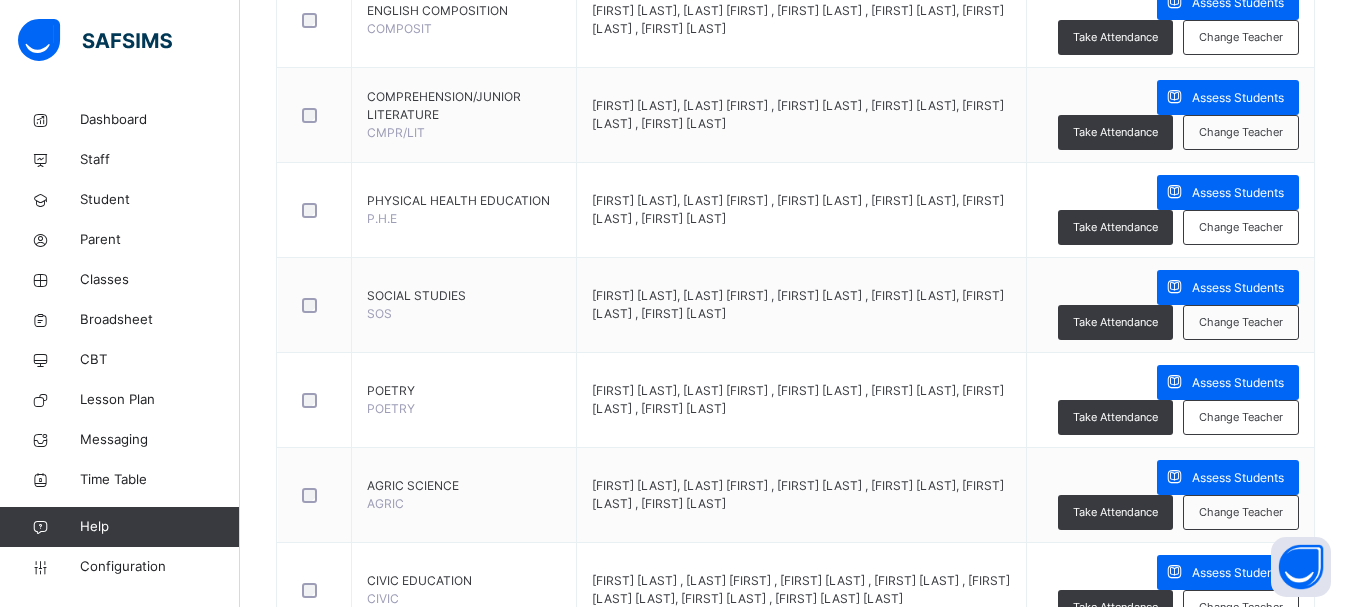 type on "**" 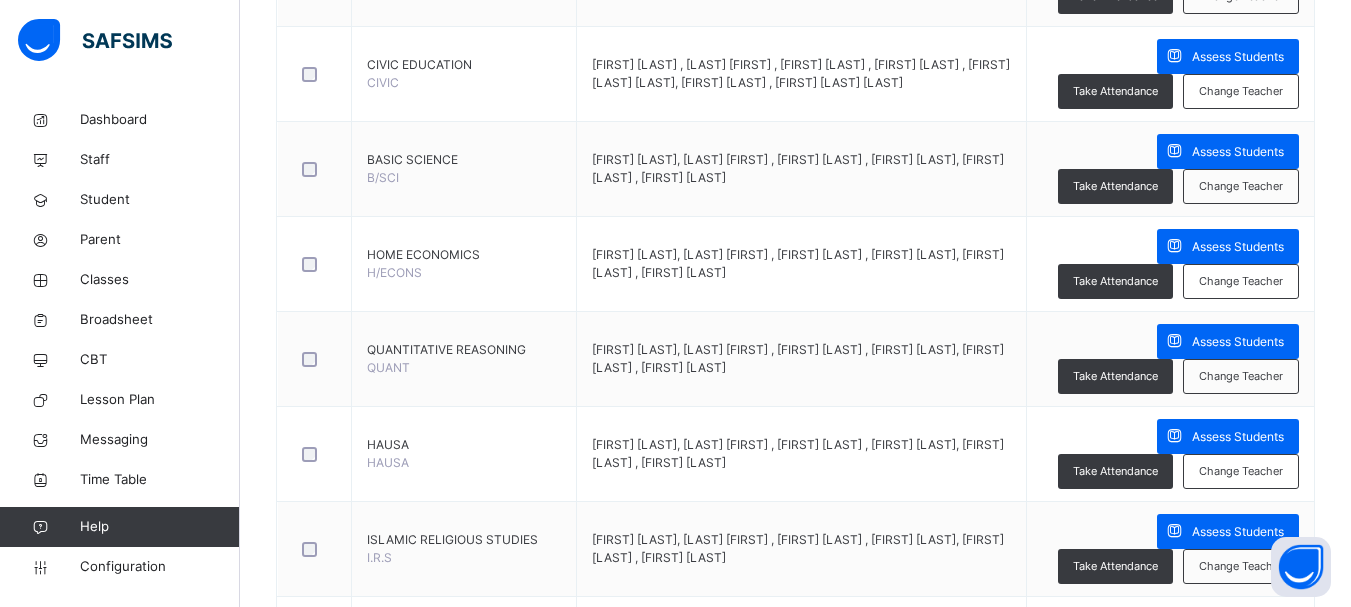 scroll, scrollTop: 1880, scrollLeft: 0, axis: vertical 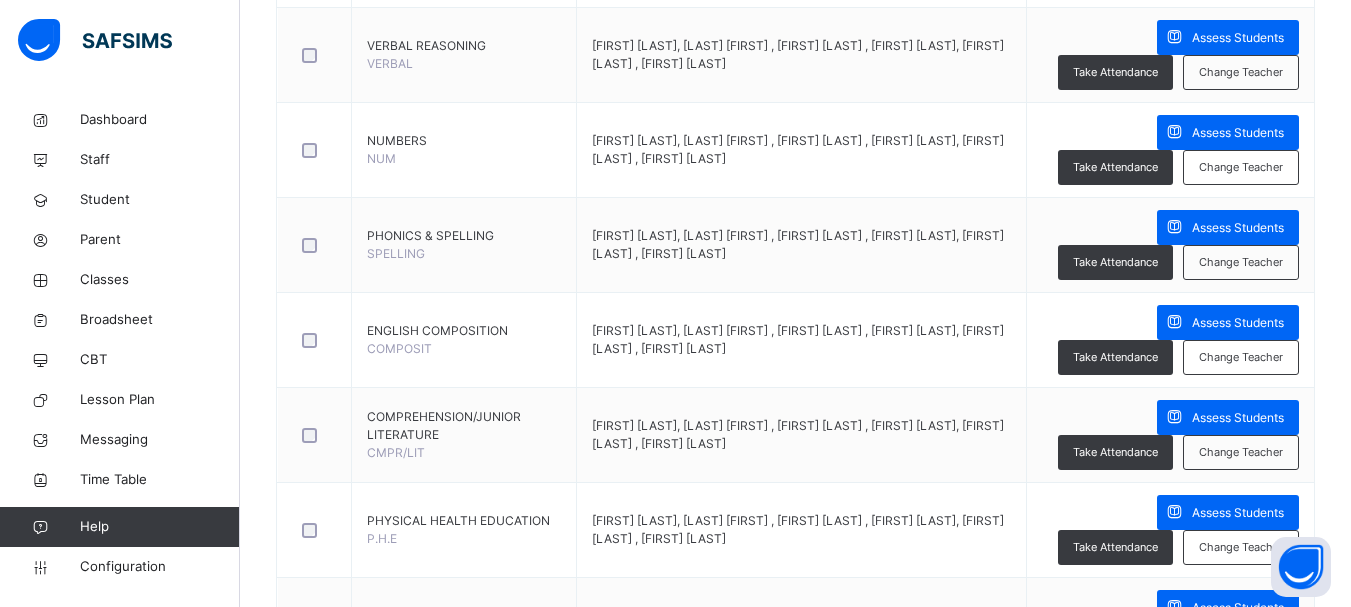 click on "×" at bounding box center (1592, 1961) 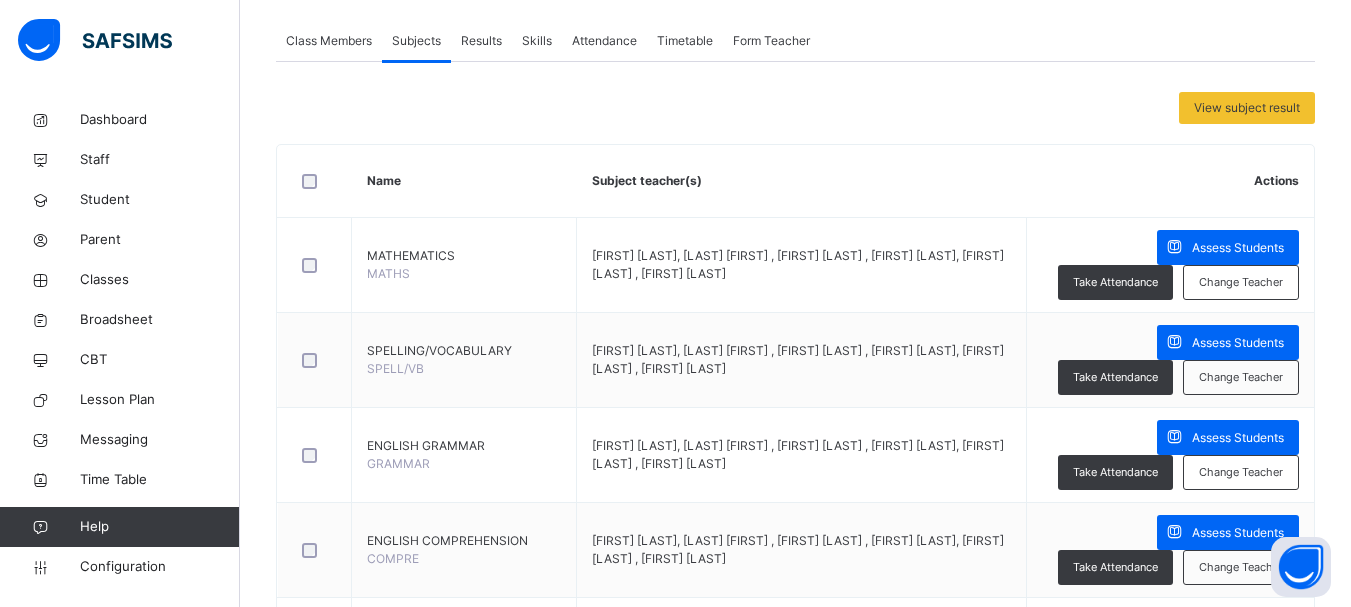 scroll, scrollTop: 360, scrollLeft: 0, axis: vertical 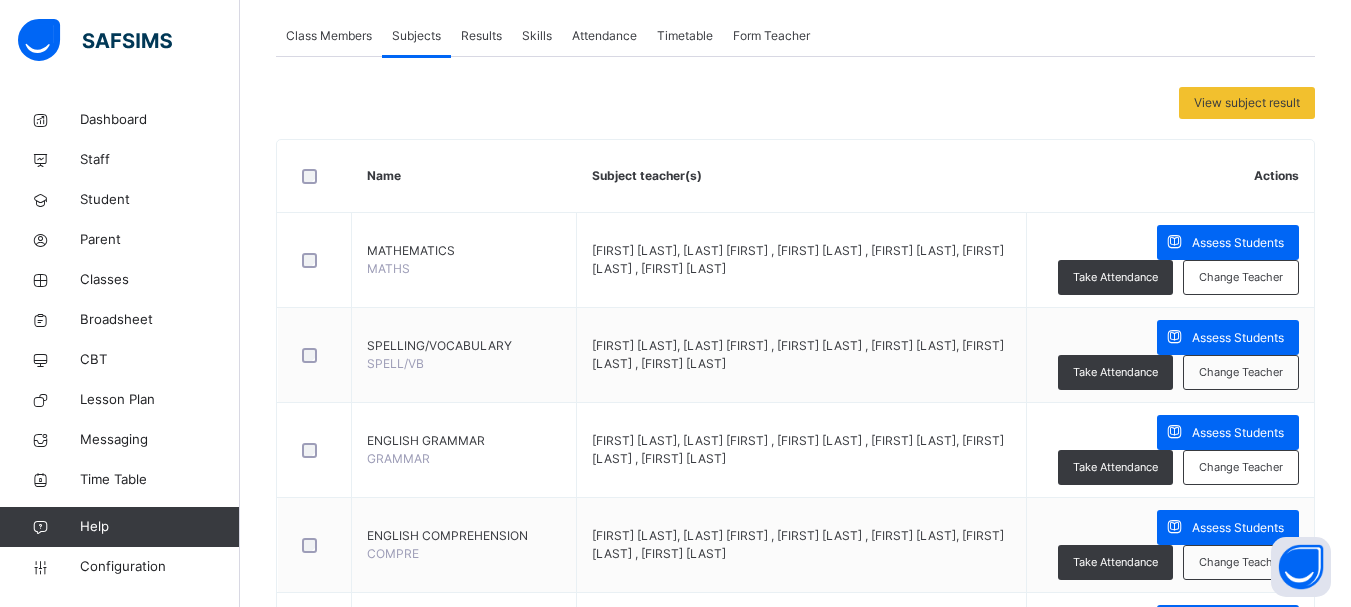 click on "Assess Students" at bounding box center [1228, 242] 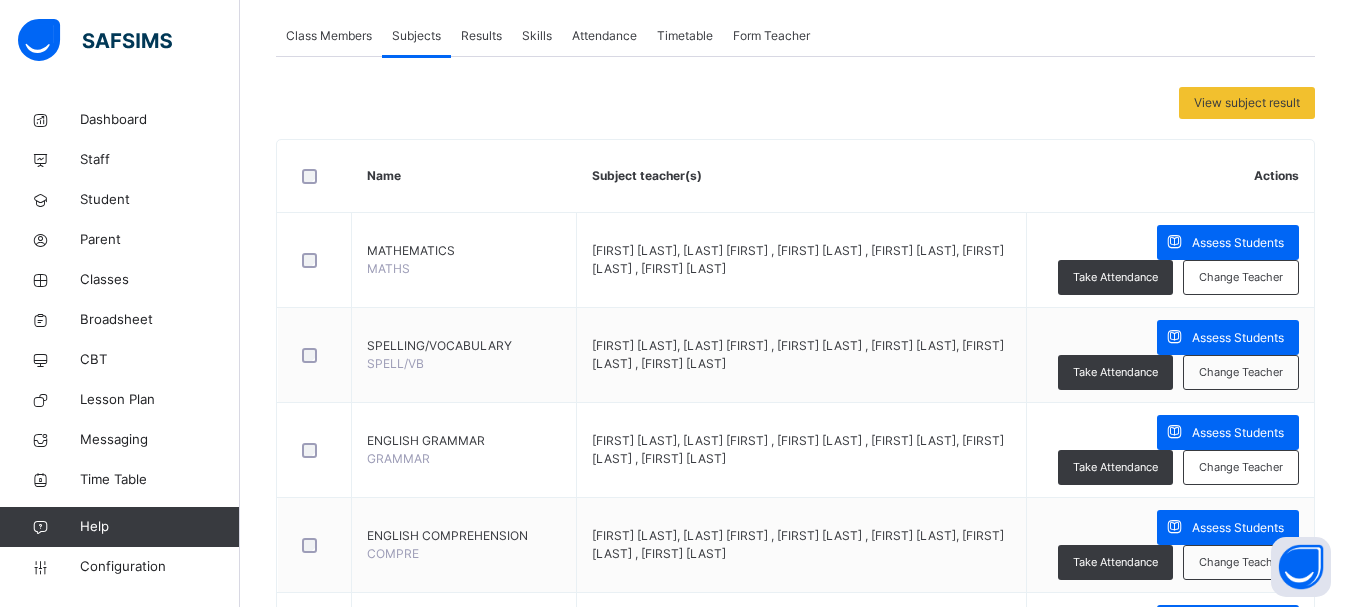 scroll, scrollTop: 280, scrollLeft: 0, axis: vertical 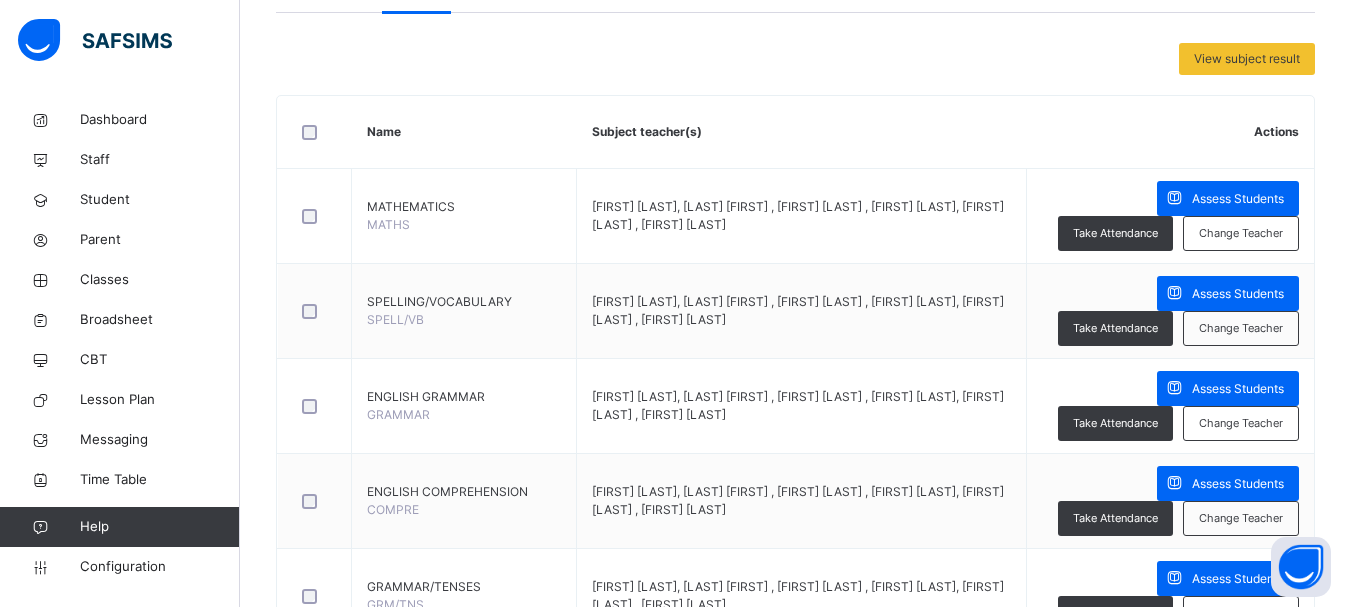 type on "**" 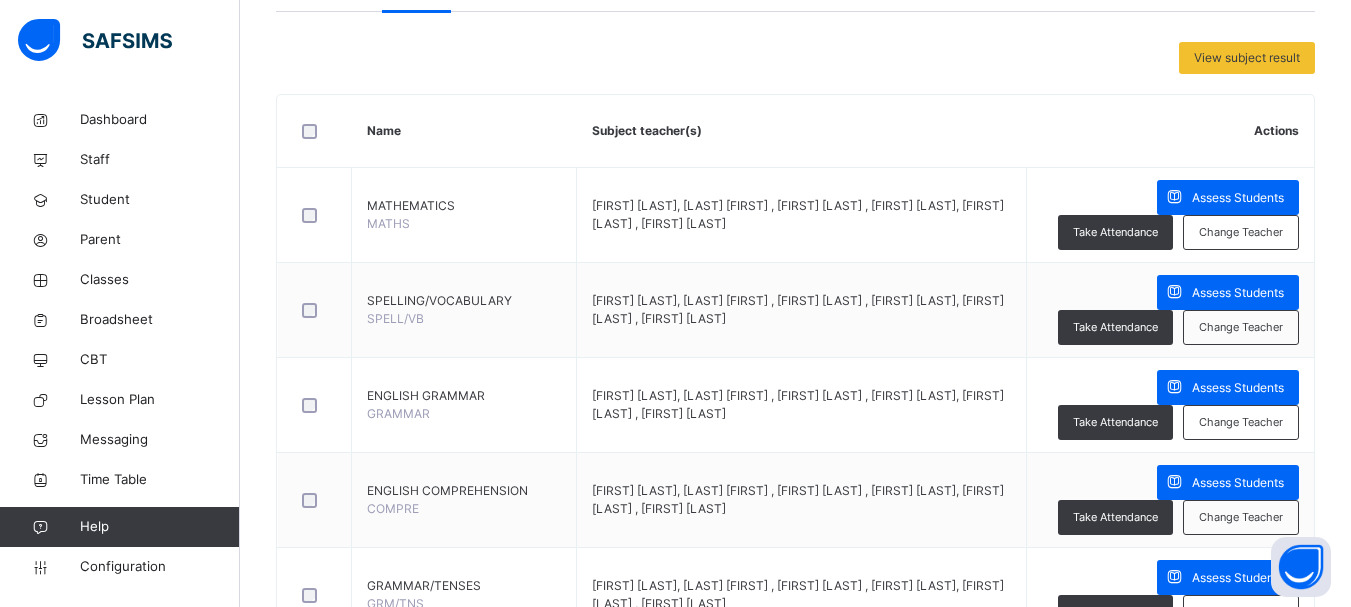 scroll, scrollTop: 304, scrollLeft: 0, axis: vertical 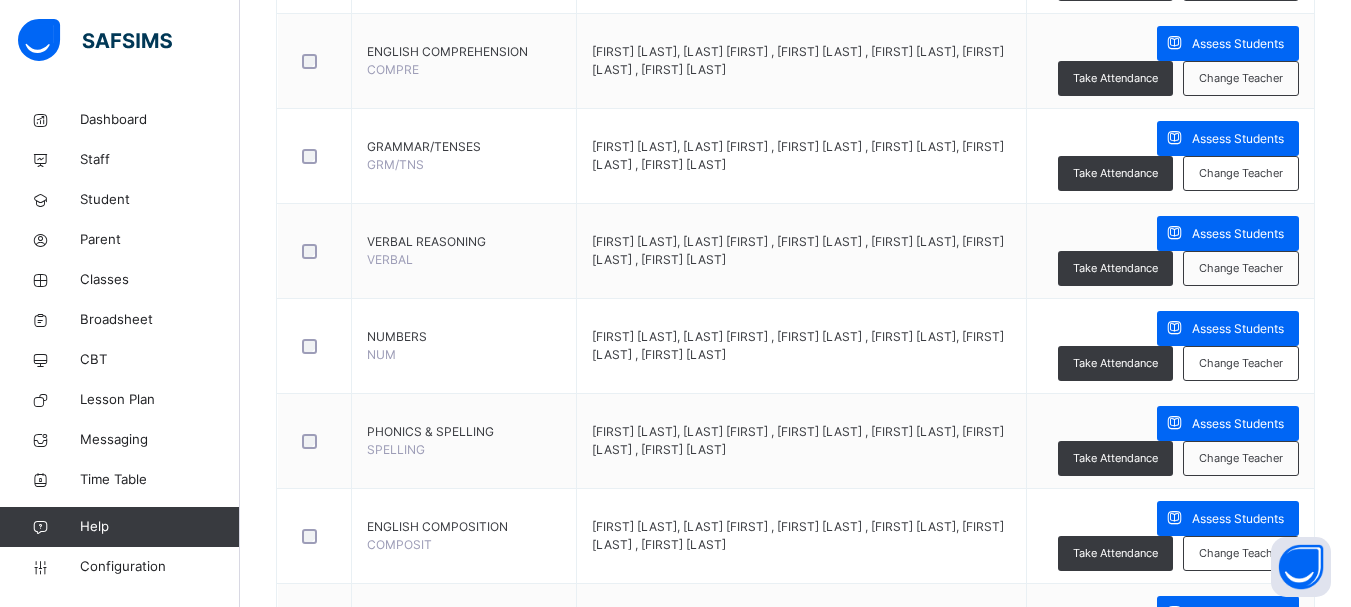 click on "Save Entries" at bounding box center (1536, 2368) 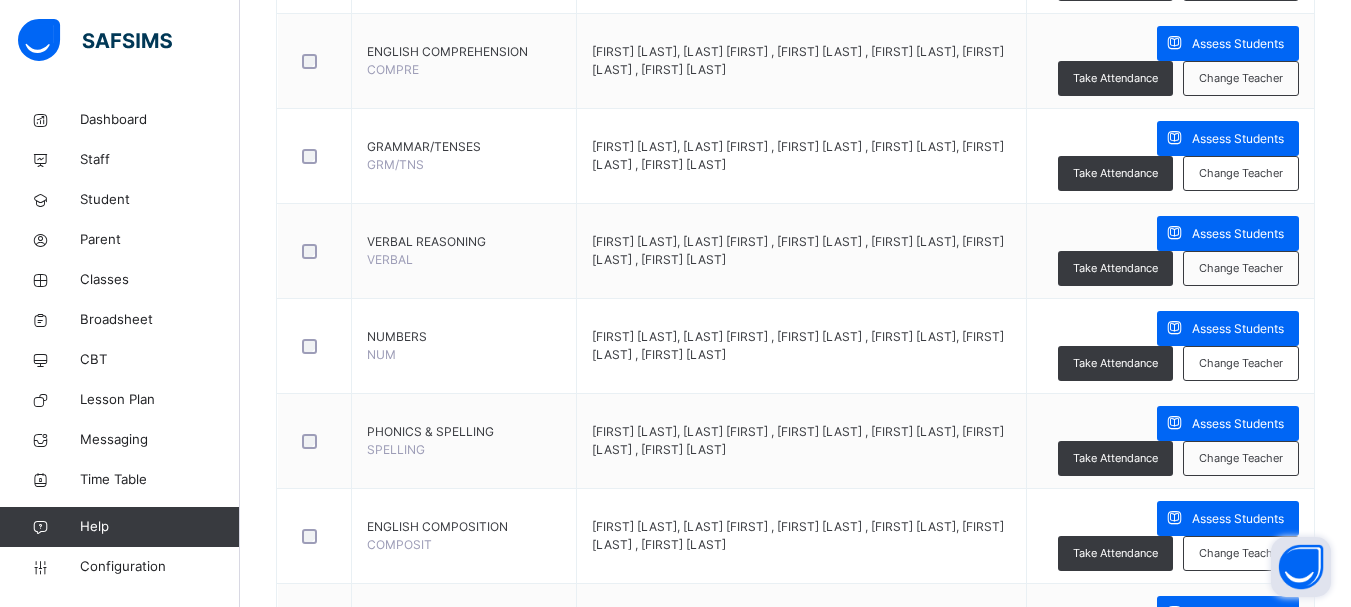 click at bounding box center [1301, 567] 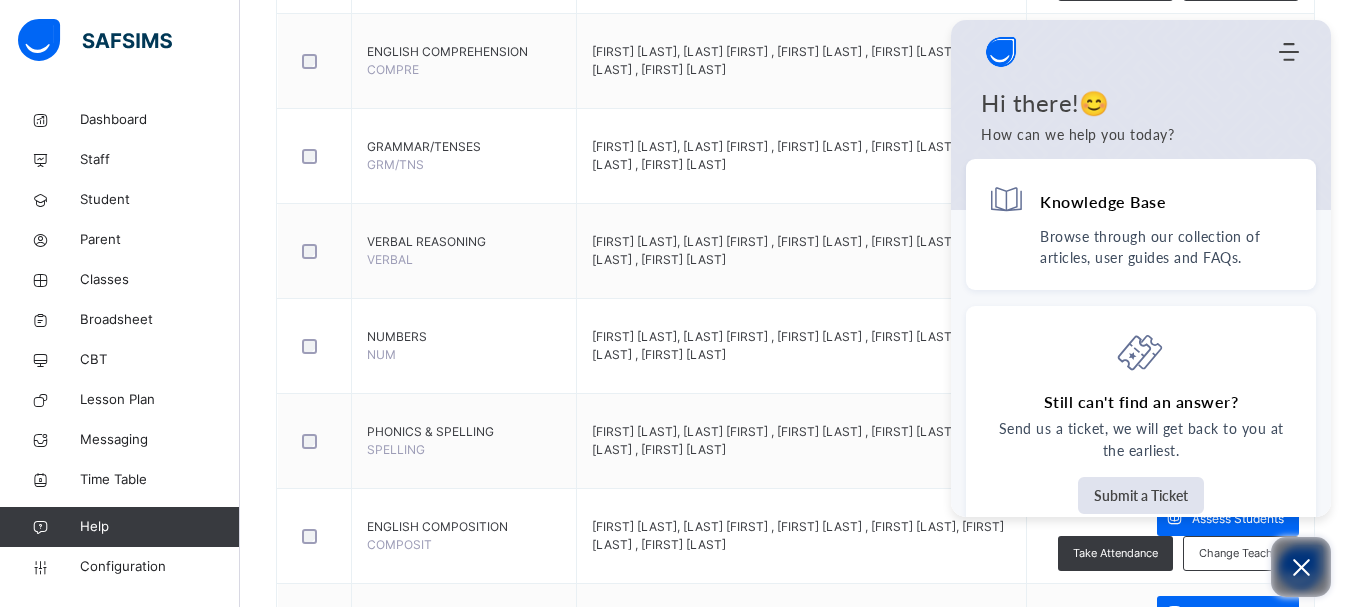 click at bounding box center (1301, 567) 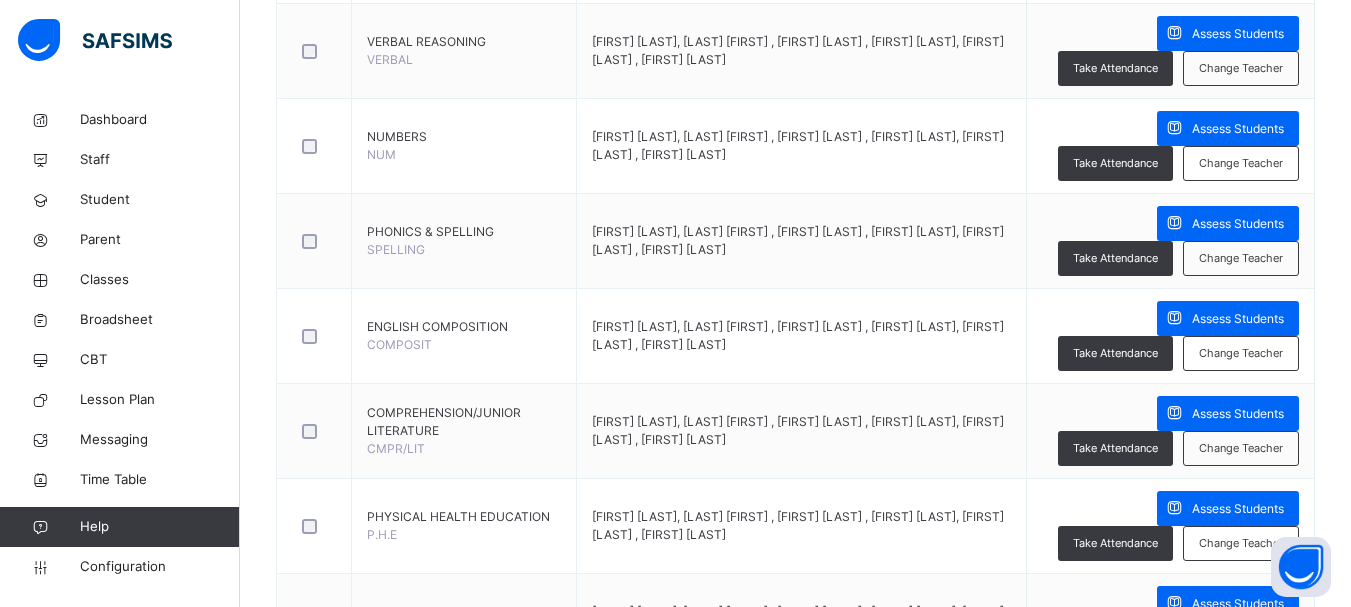 scroll, scrollTop: 1084, scrollLeft: 0, axis: vertical 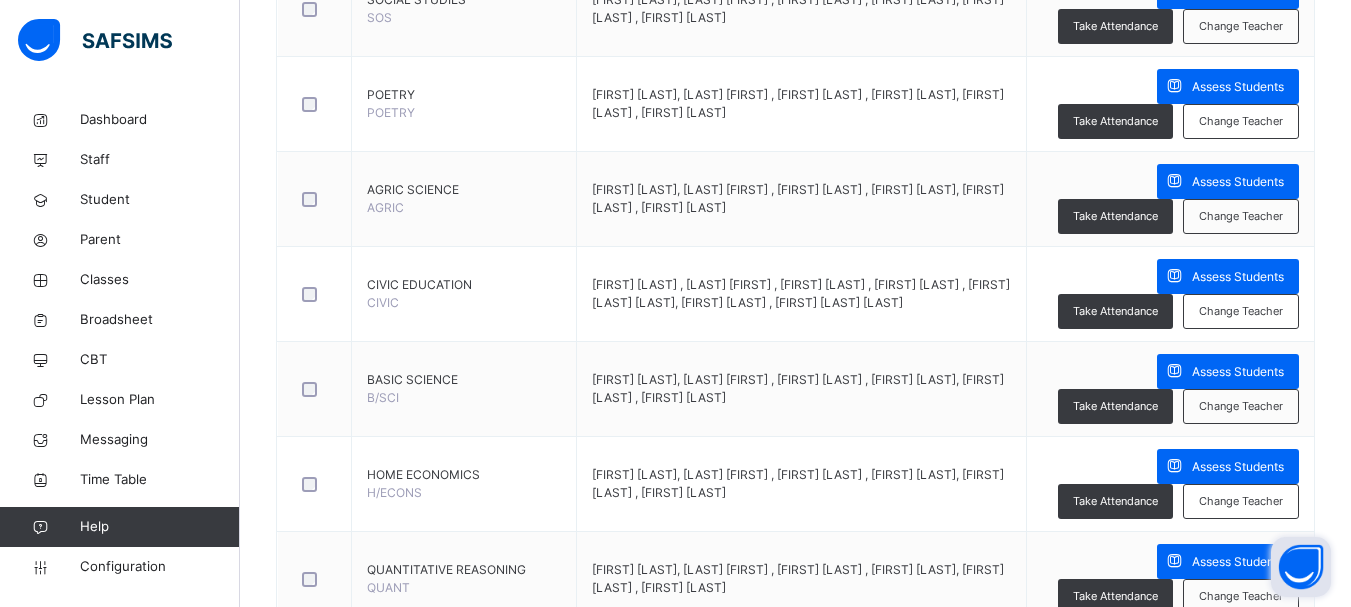click at bounding box center [1301, 567] 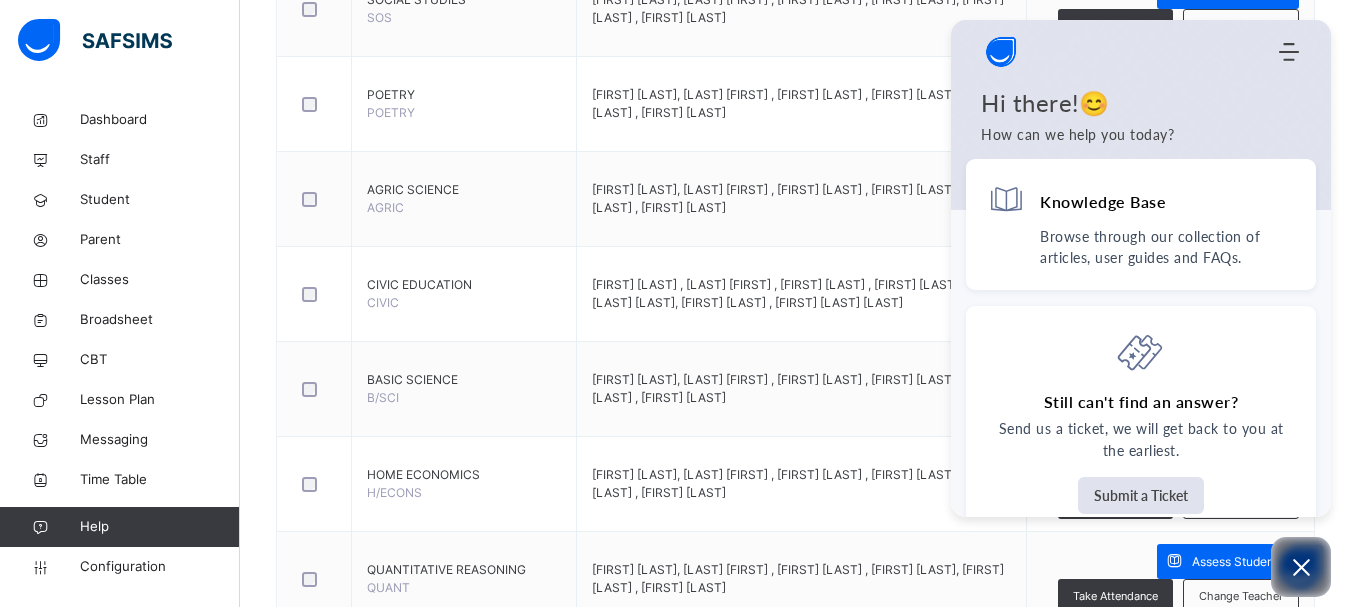 drag, startPoint x: 1314, startPoint y: 581, endPoint x: 1365, endPoint y: 515, distance: 83.40863 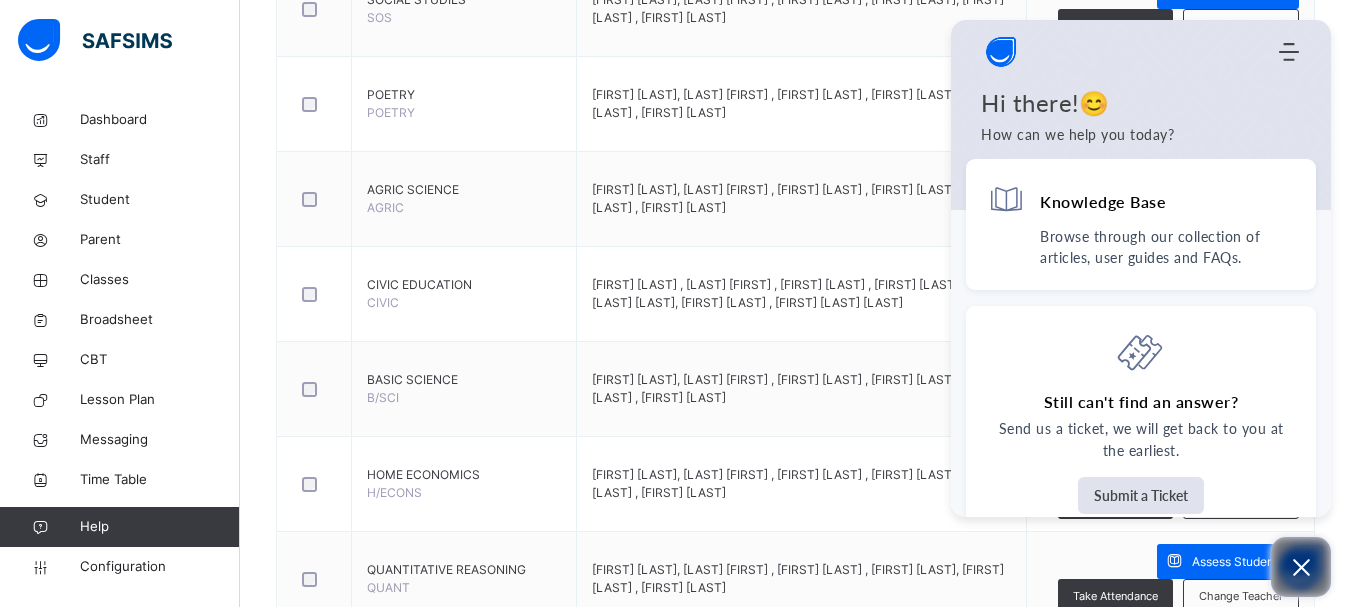 click 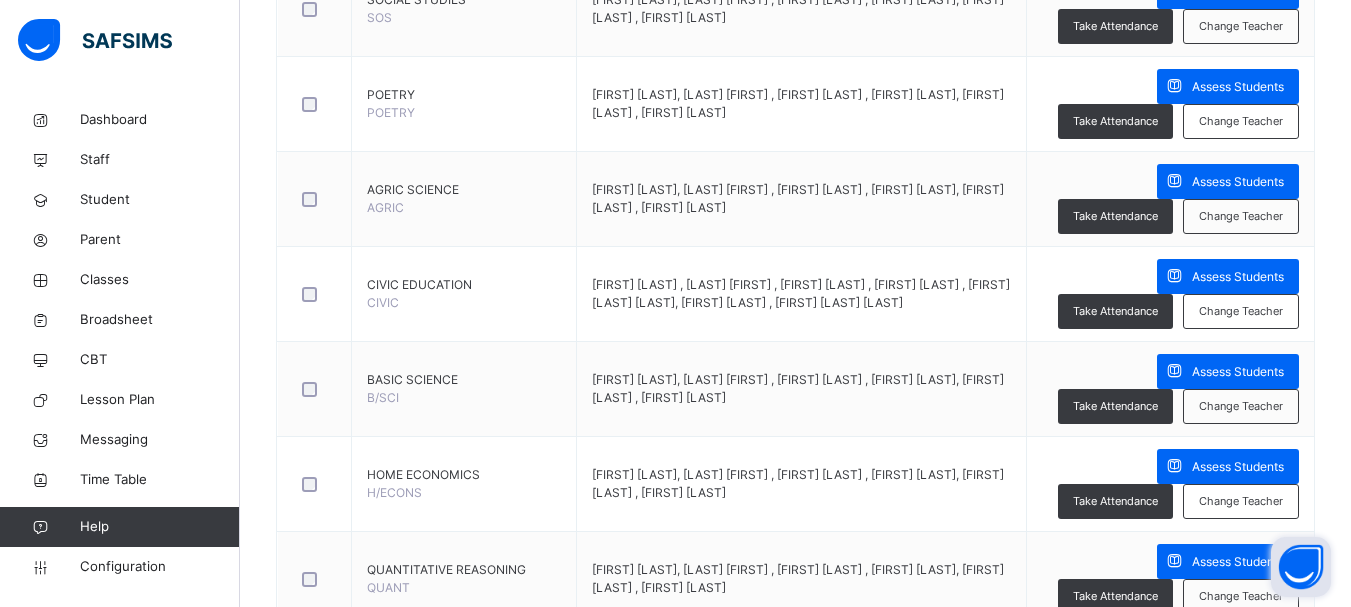 drag, startPoint x: 1312, startPoint y: 323, endPoint x: 1328, endPoint y: 261, distance: 64.03124 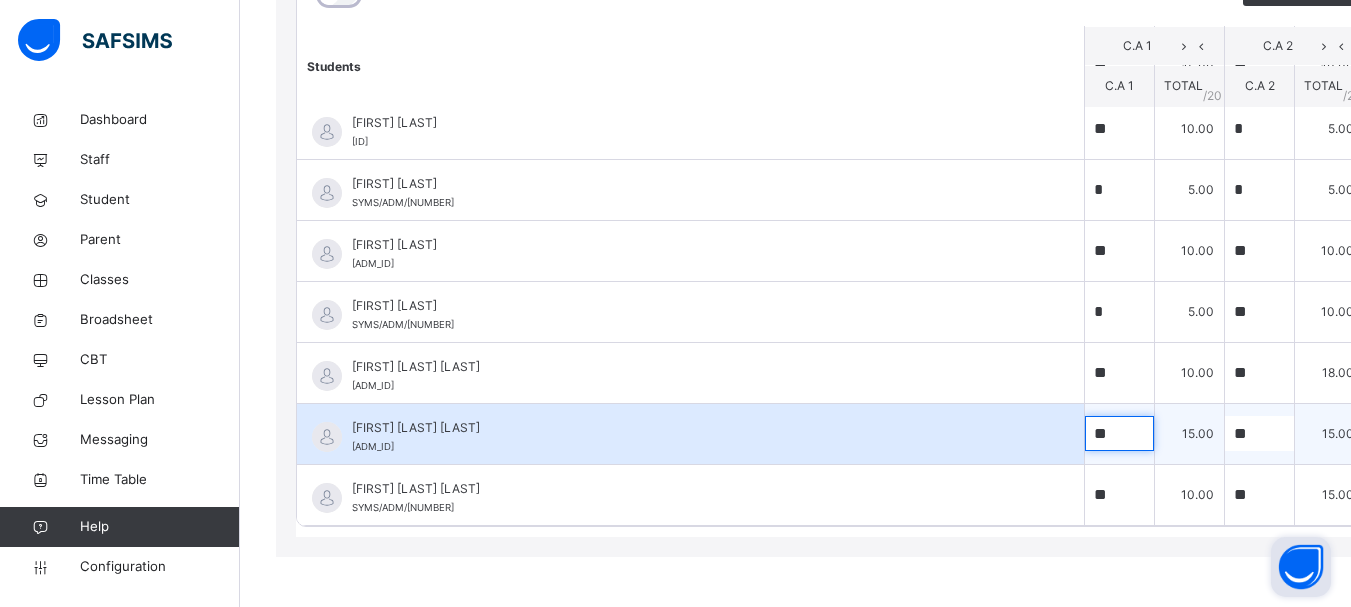 click on "**" at bounding box center [1119, 433] 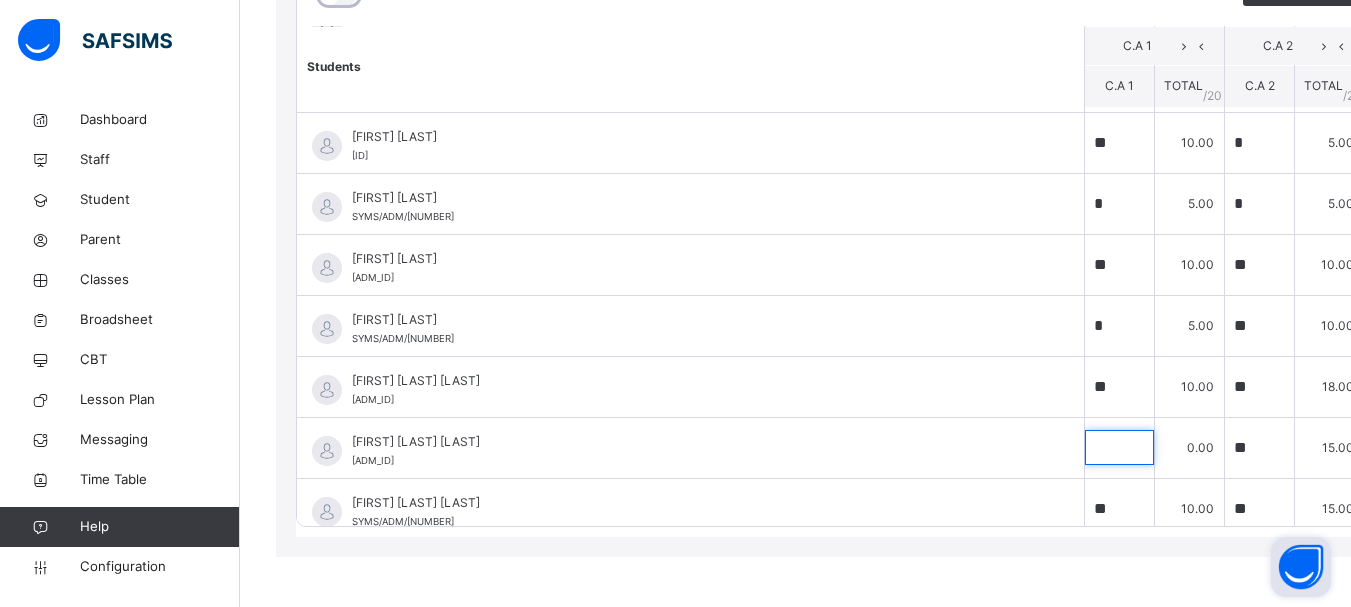 scroll, scrollTop: 633, scrollLeft: 0, axis: vertical 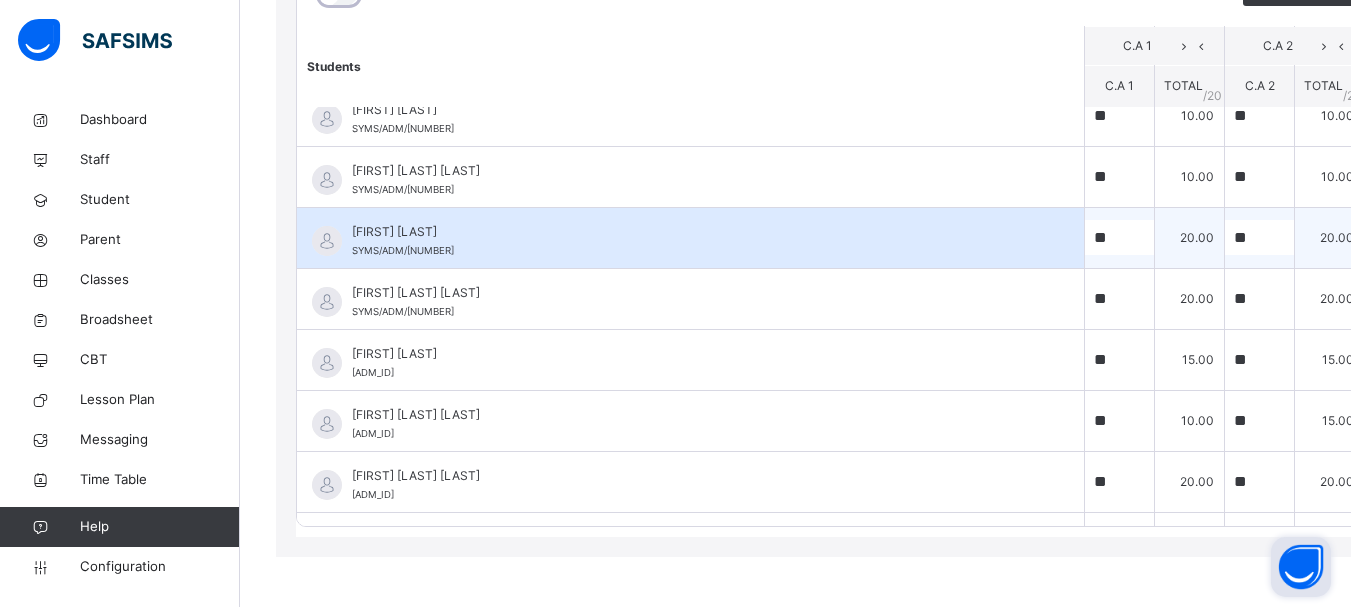 click on "**" at bounding box center [1399, 237] 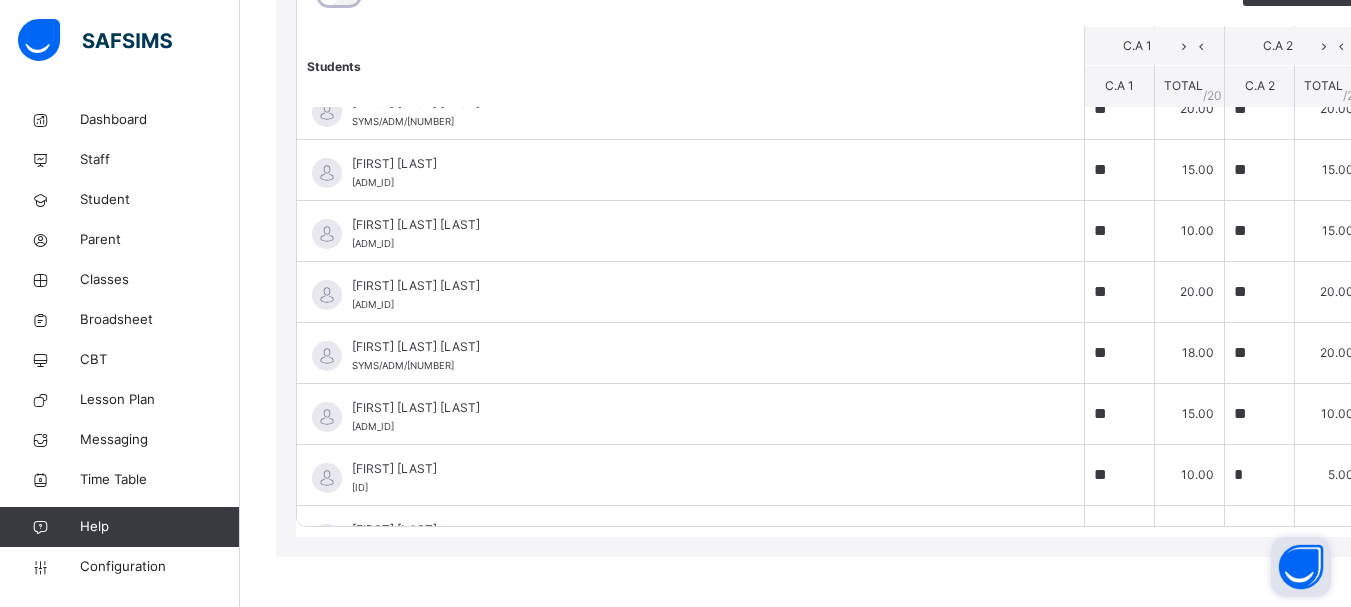 scroll, scrollTop: 350, scrollLeft: 0, axis: vertical 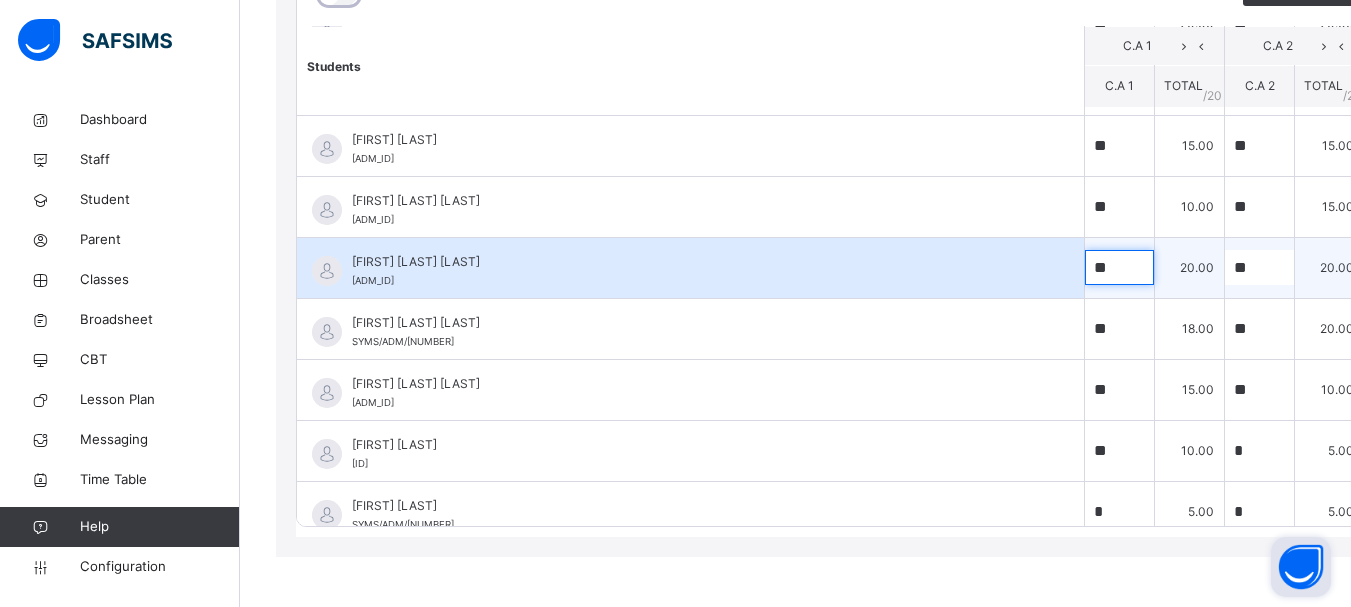 click on "**" at bounding box center [1119, 267] 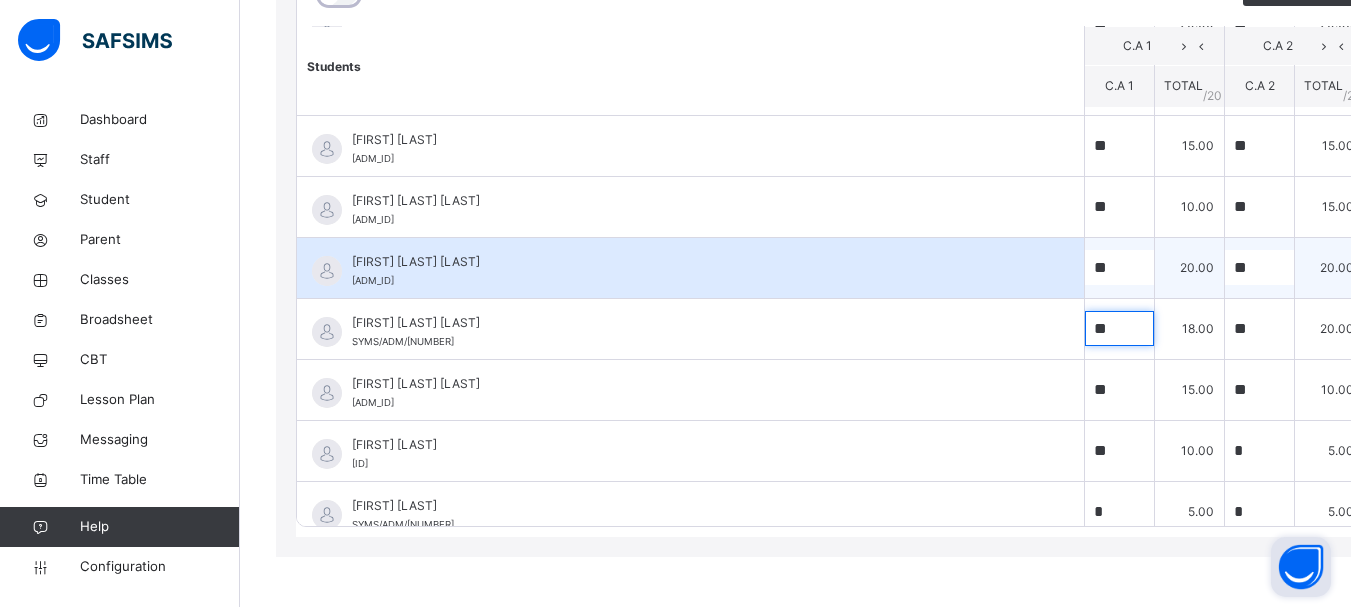 scroll, scrollTop: 304, scrollLeft: 0, axis: vertical 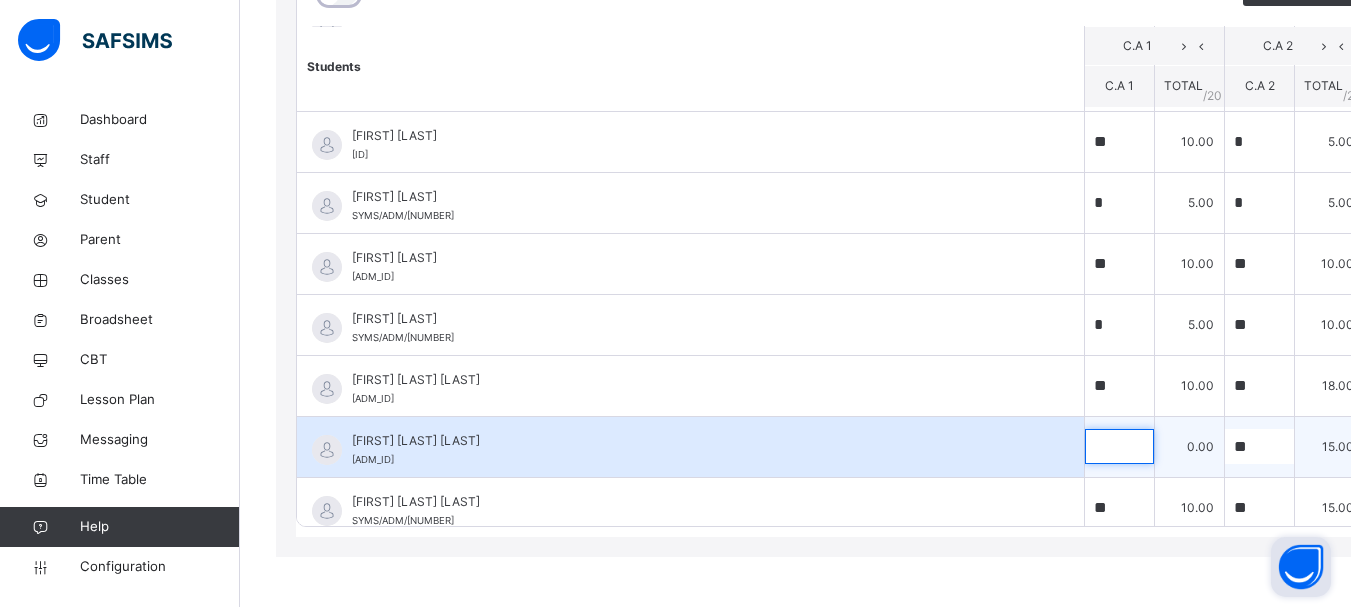 click at bounding box center [1119, 446] 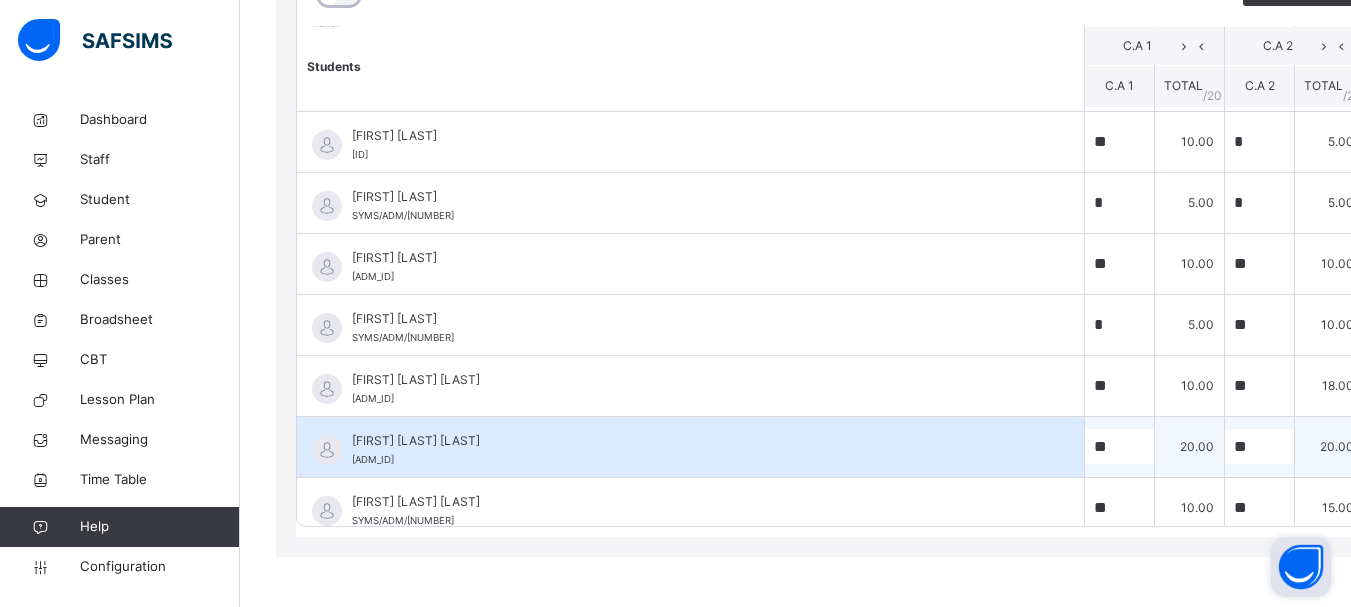 click on "**" at bounding box center (1399, 446) 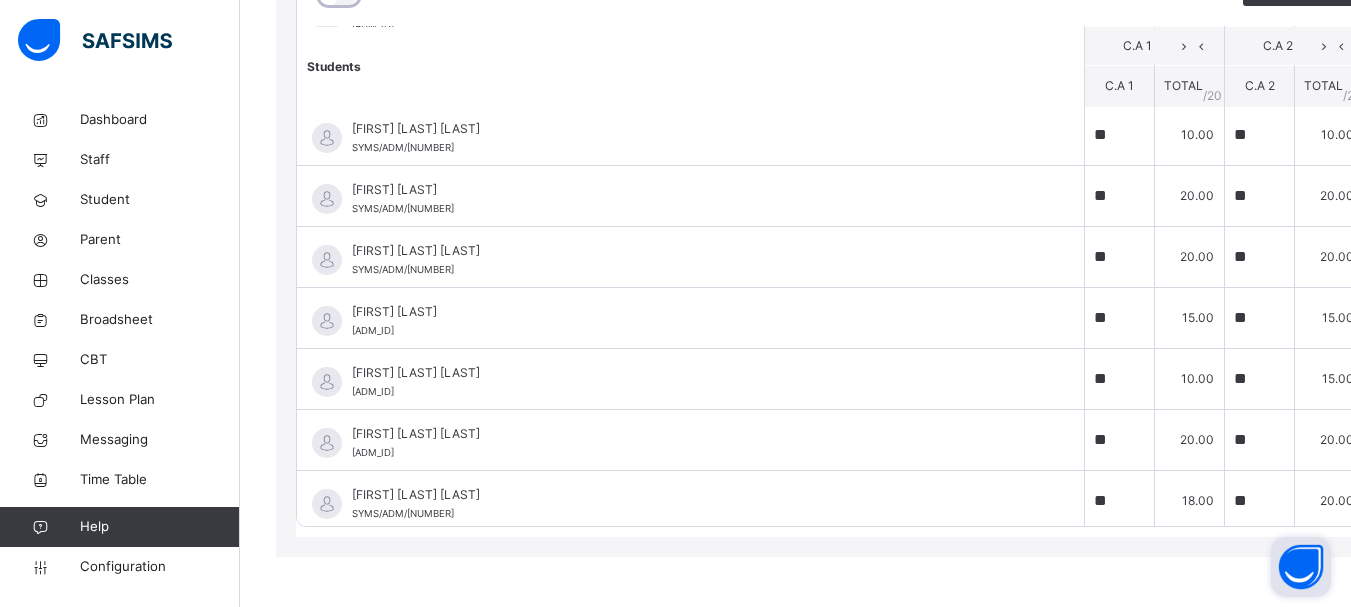 scroll, scrollTop: 155, scrollLeft: 0, axis: vertical 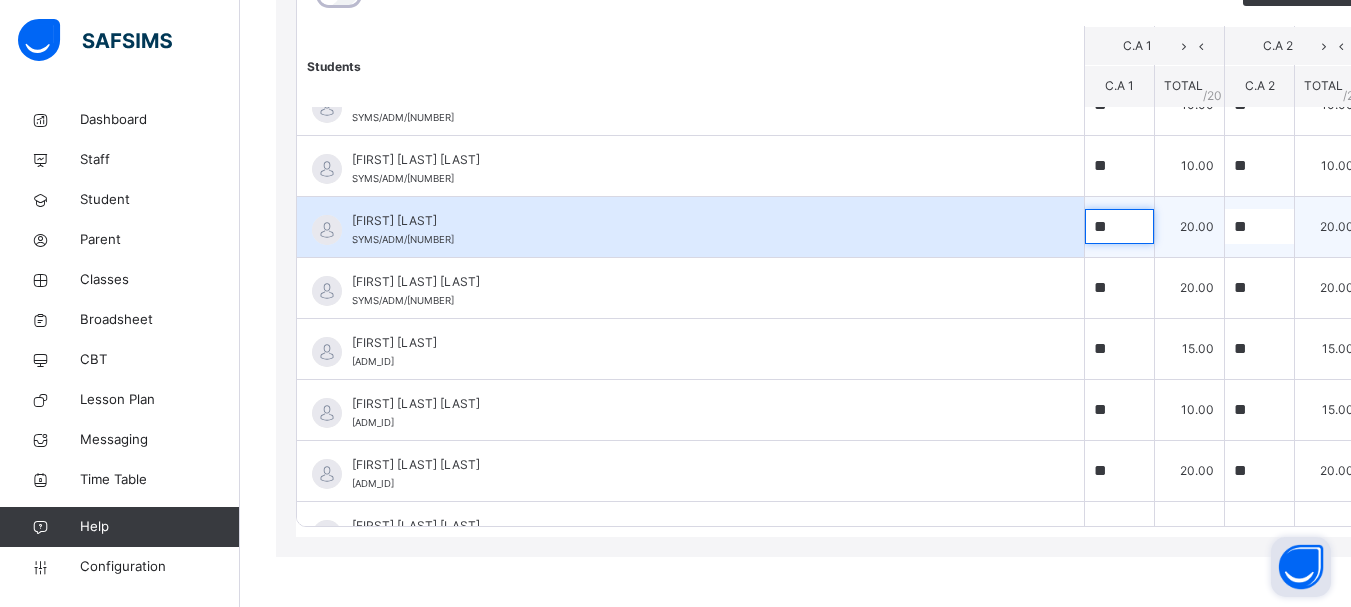 click on "**" at bounding box center [1119, 226] 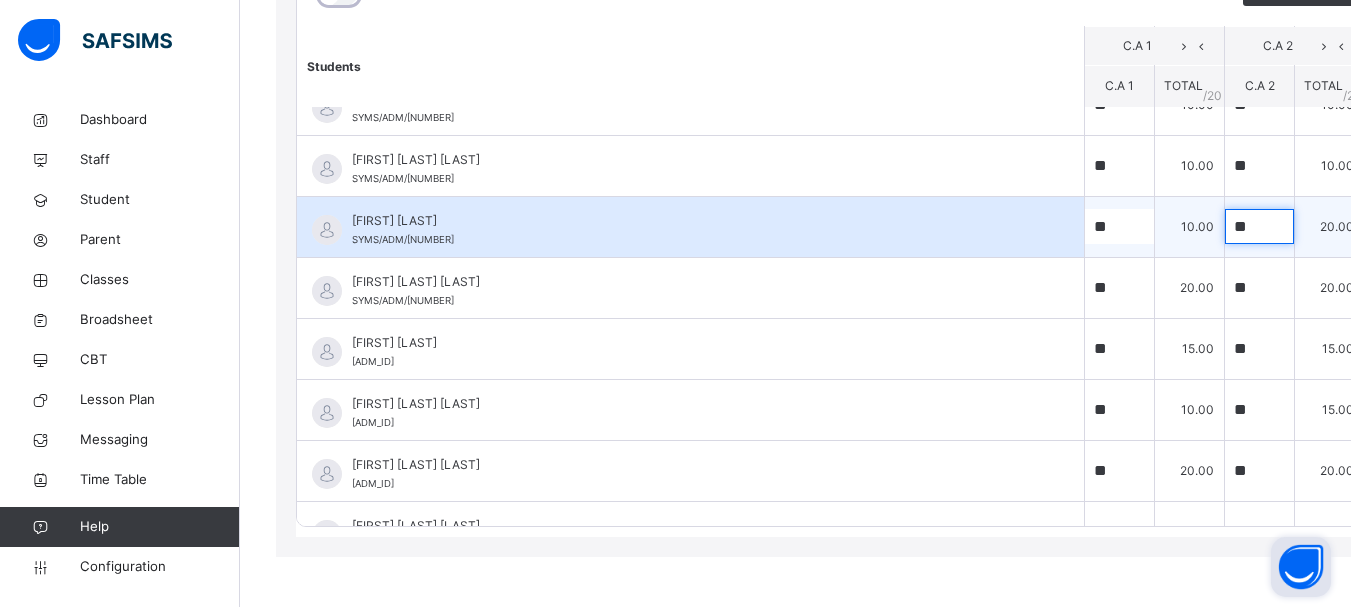 click on "**" at bounding box center [1259, 226] 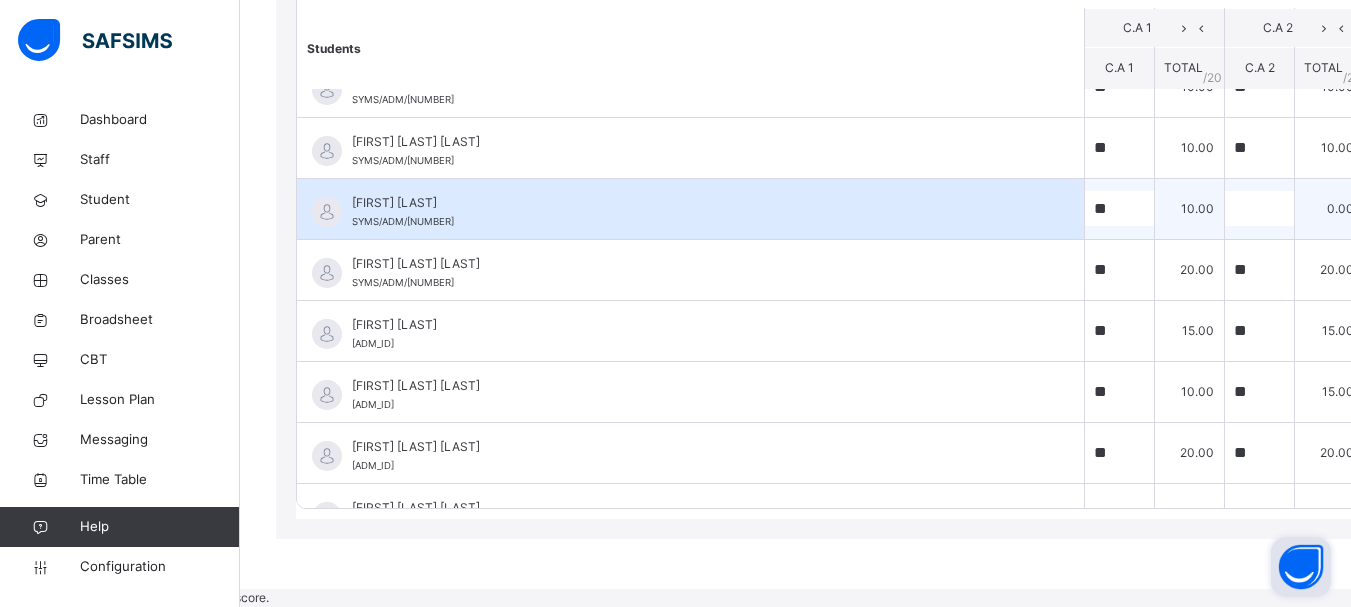 click at bounding box center (1259, 208) 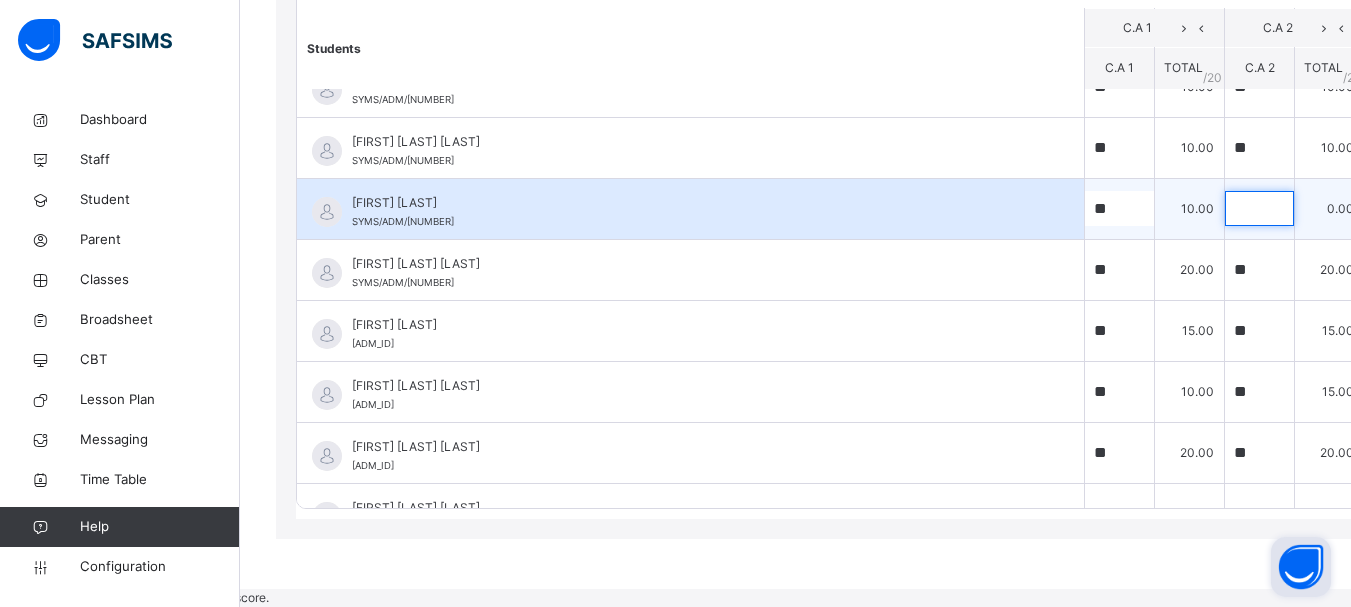 click at bounding box center [1259, 208] 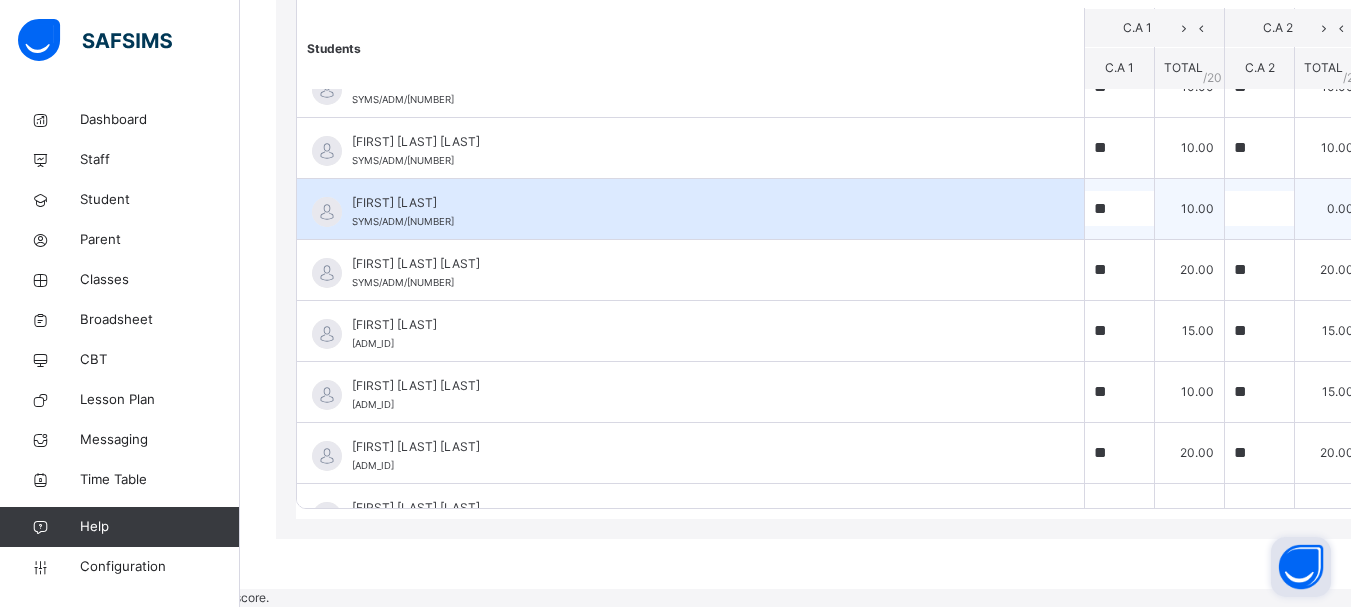 click at bounding box center (1259, 208) 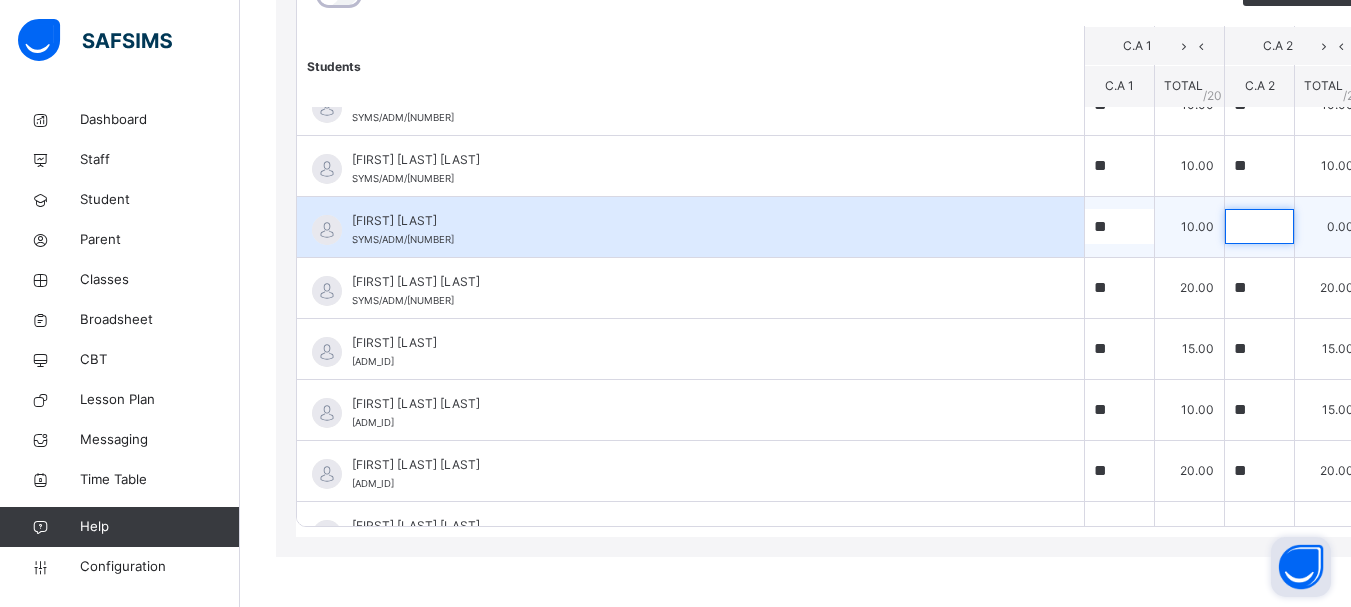 click at bounding box center [1259, 226] 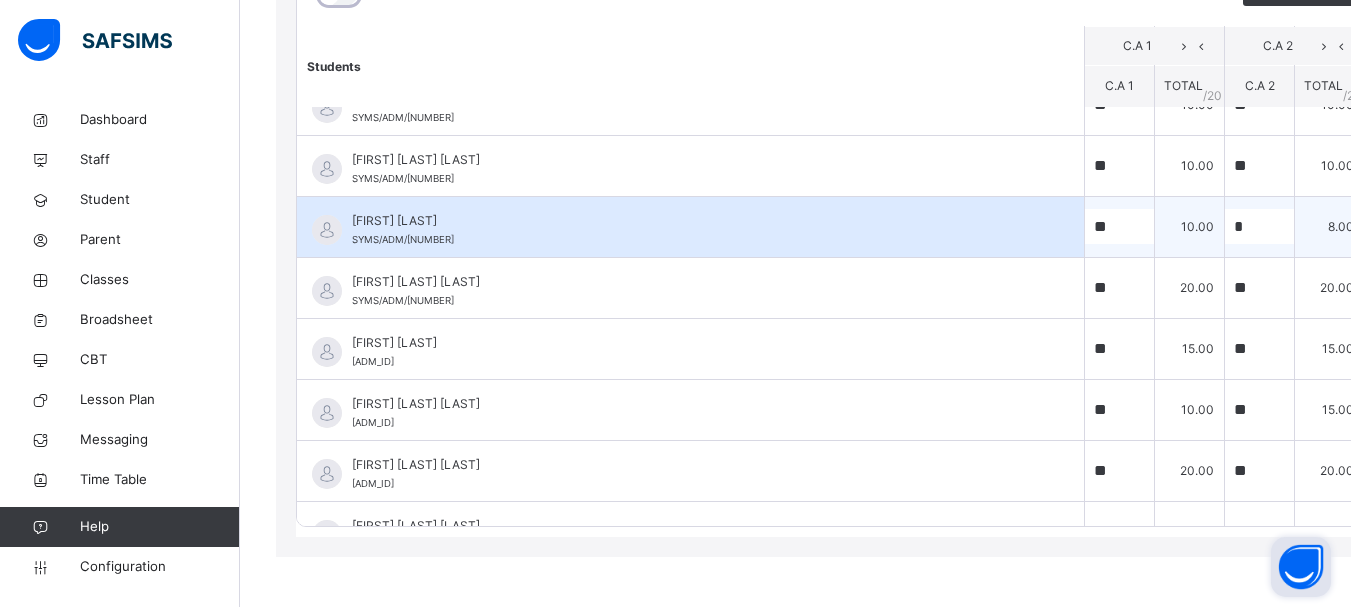 click on "**" at bounding box center (1399, 226) 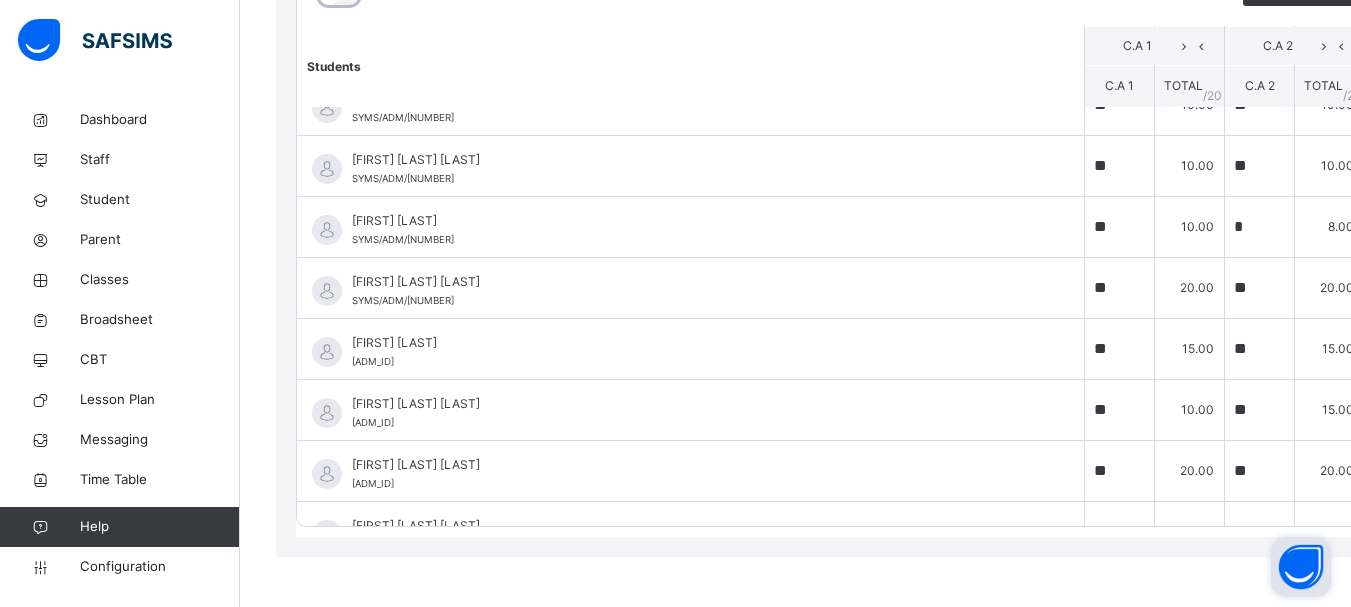 scroll, scrollTop: 0, scrollLeft: 0, axis: both 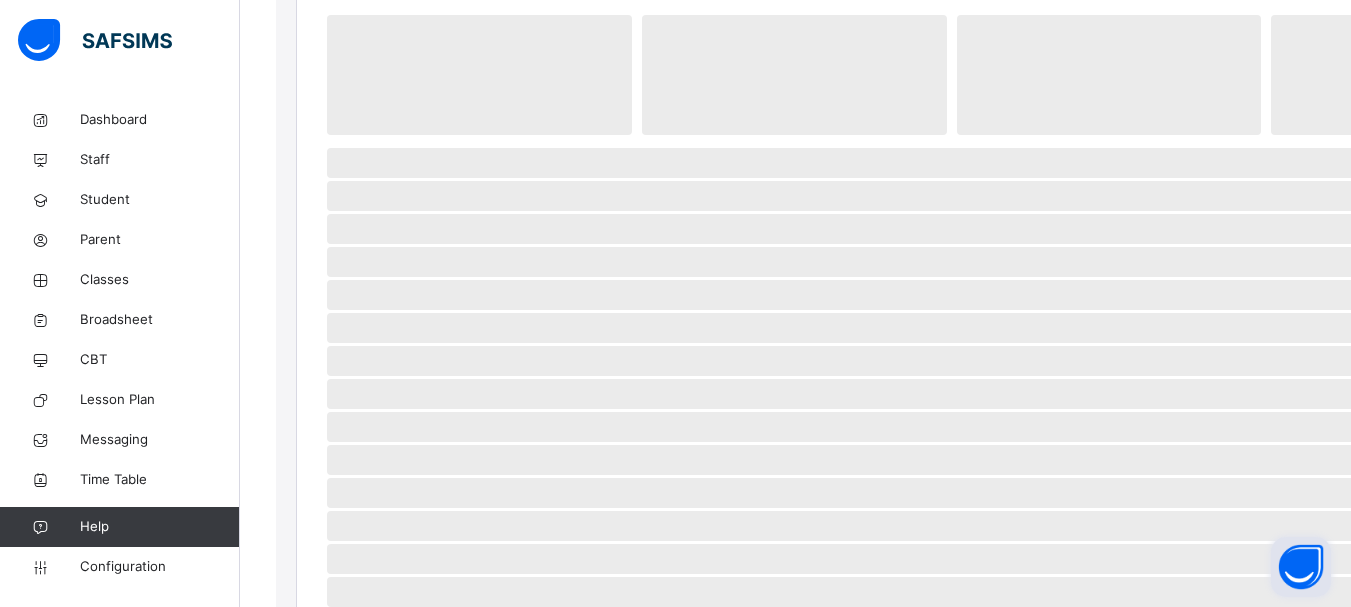 click on "×" at bounding box center [1592, -265] 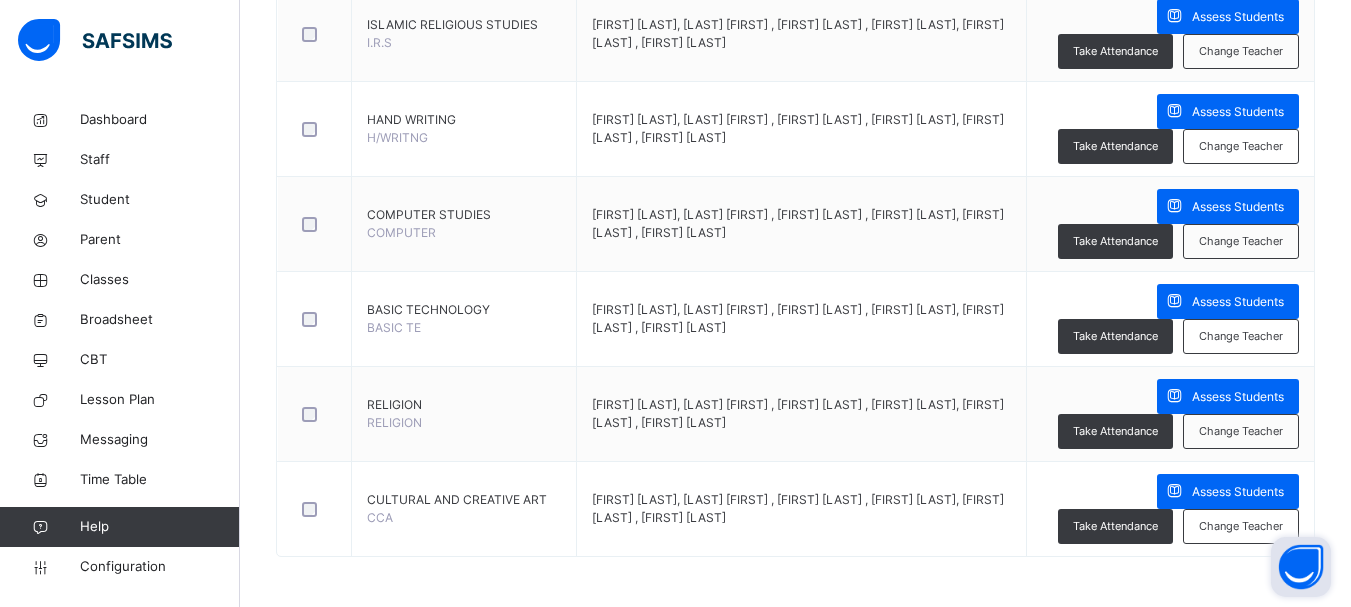 scroll, scrollTop: 2599, scrollLeft: 0, axis: vertical 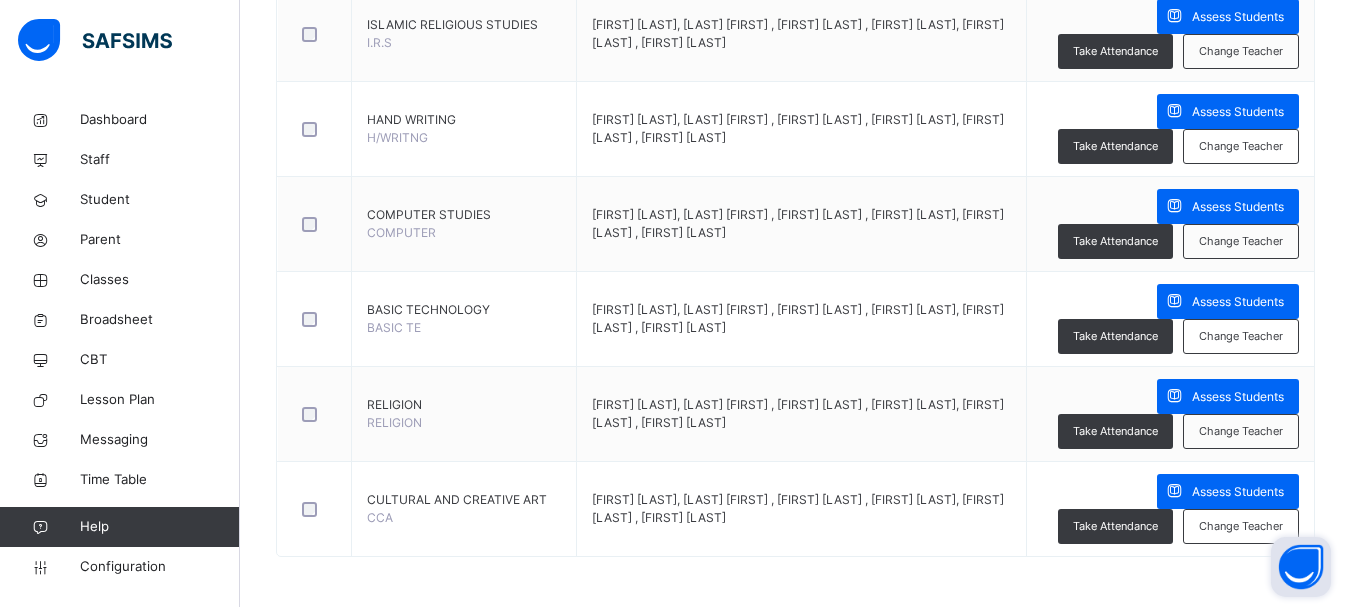 click on "Score Sheet Score Sheet Show Comments   Generate comment for all student   Save Entries Class Level:  PRIMARY 1   PIGEON Subject:  MATHS Session:  2024/2025 Session Session:  Third Term Students C.A 1 C.A 2 EXAM TOTAL /100 Comment C.A 1 TOTAL / 20 C.A 2 TOTAL / 20 EXAM TOTAL / 60 [LAST] [LAST] [LAST] [ID] [LAST] [LAST] [LAST] [ID] ** 20.00 * 2.00 ** 56.00 78.00 Generate comment 0 / 250   ×   Subject Teacher’s Comment Generate and see in full the comment developed by the AI with an option to regenerate the comment JS [LAST] [LAST] [LAST]   [ID]   Total 78.00  / 100.00 Sims Bot   Regenerate     Use this comment   [LAST]  [LAST] [ID] [LAST] [LAST] [LAST] [ID] ** 20.00 ** 20.00 ** 60.00 100.00 Generate comment 0 / 250   ×   Subject Teacher’s Comment Generate and see in full the comment developed by the AI with an option to regenerate the comment JS [LAST] [LAST]   [ID]   Total 100.00  / 100.00 Sims Bot   Regenerate" at bounding box center [0, 0] 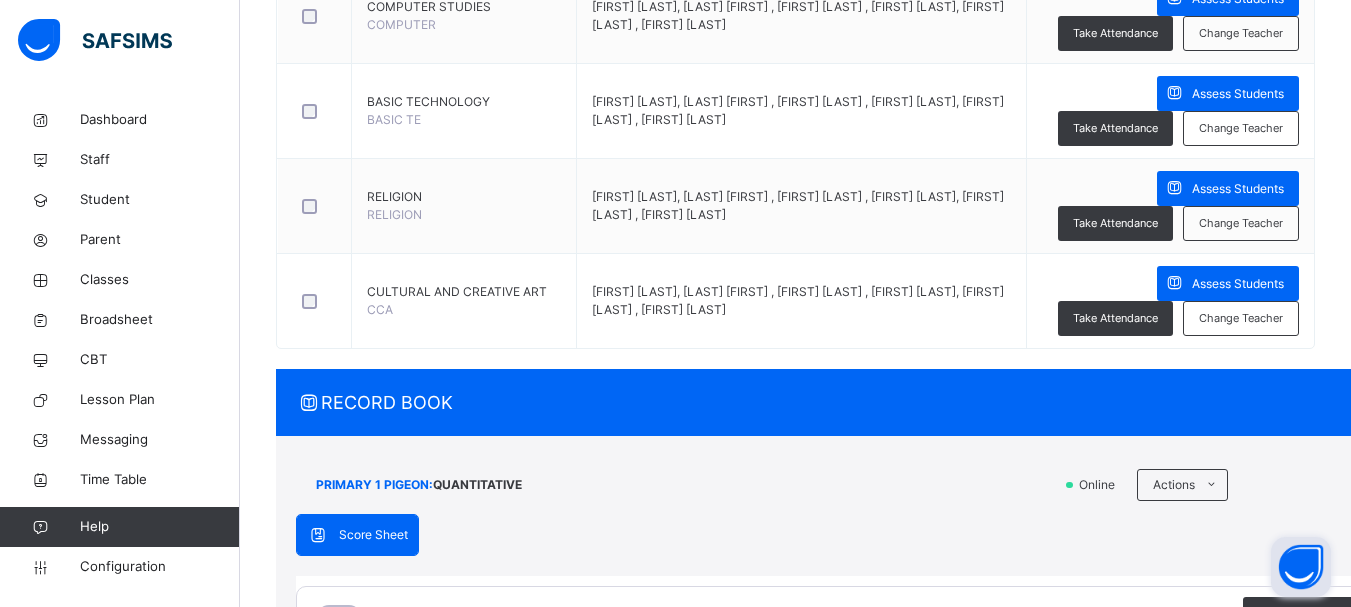 scroll, scrollTop: 200, scrollLeft: 0, axis: vertical 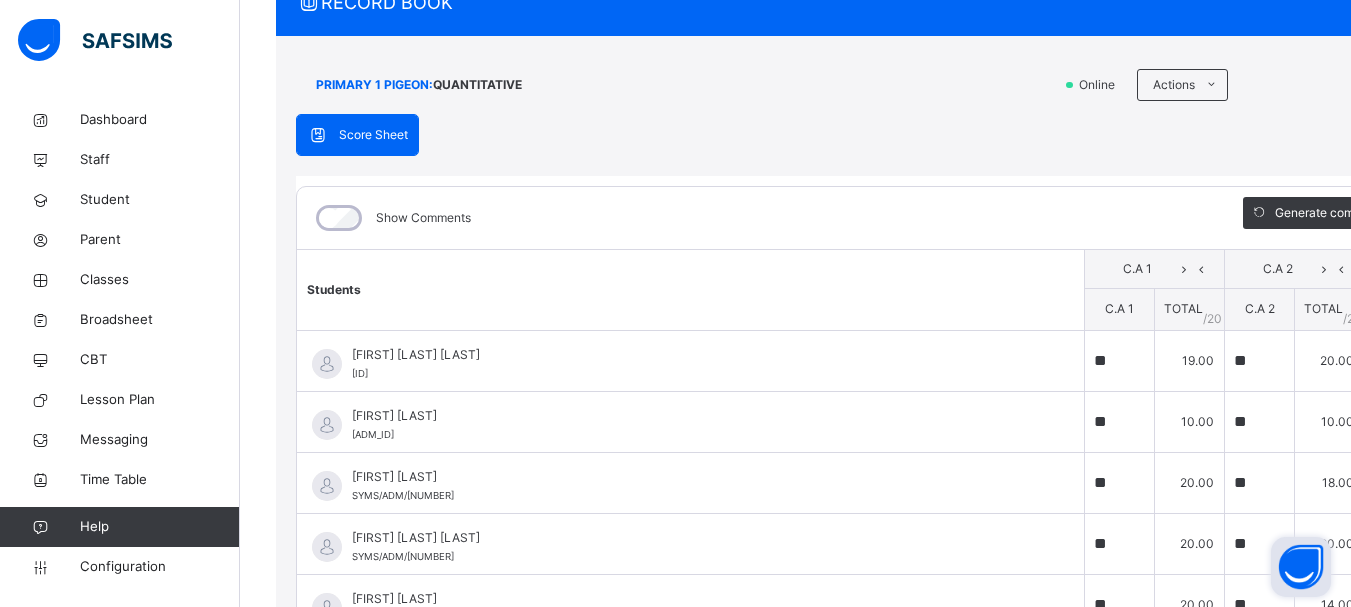 click on "Save Entries" at bounding box center (1536, 213) 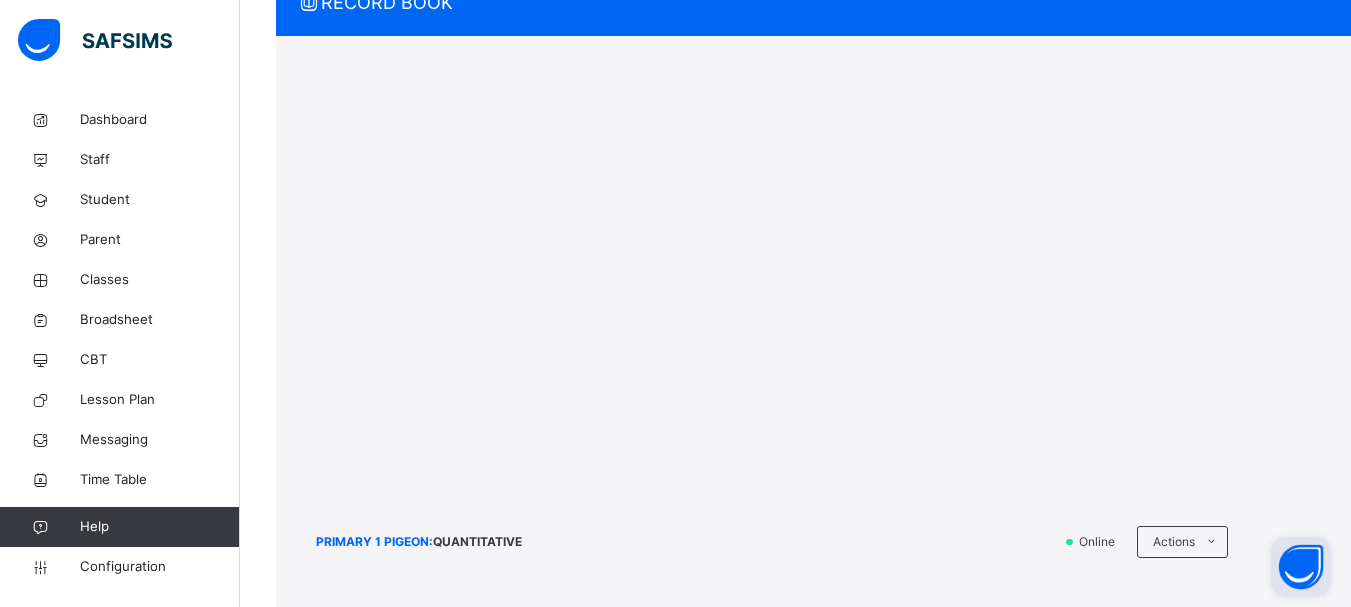 click 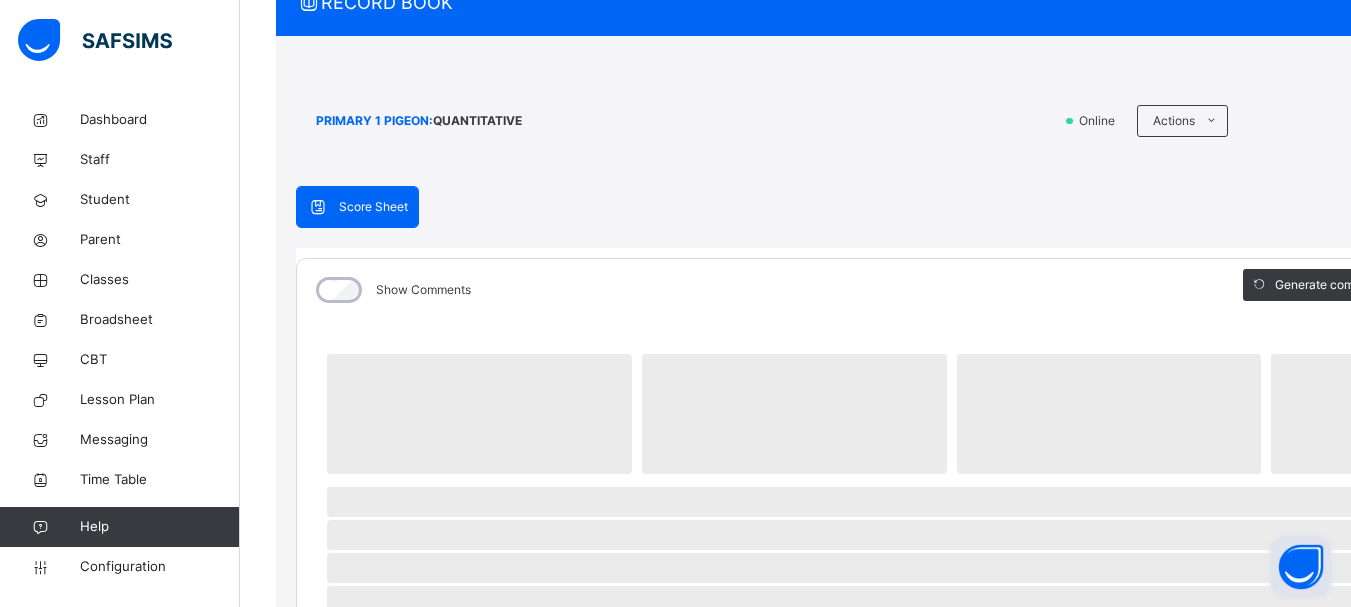 click 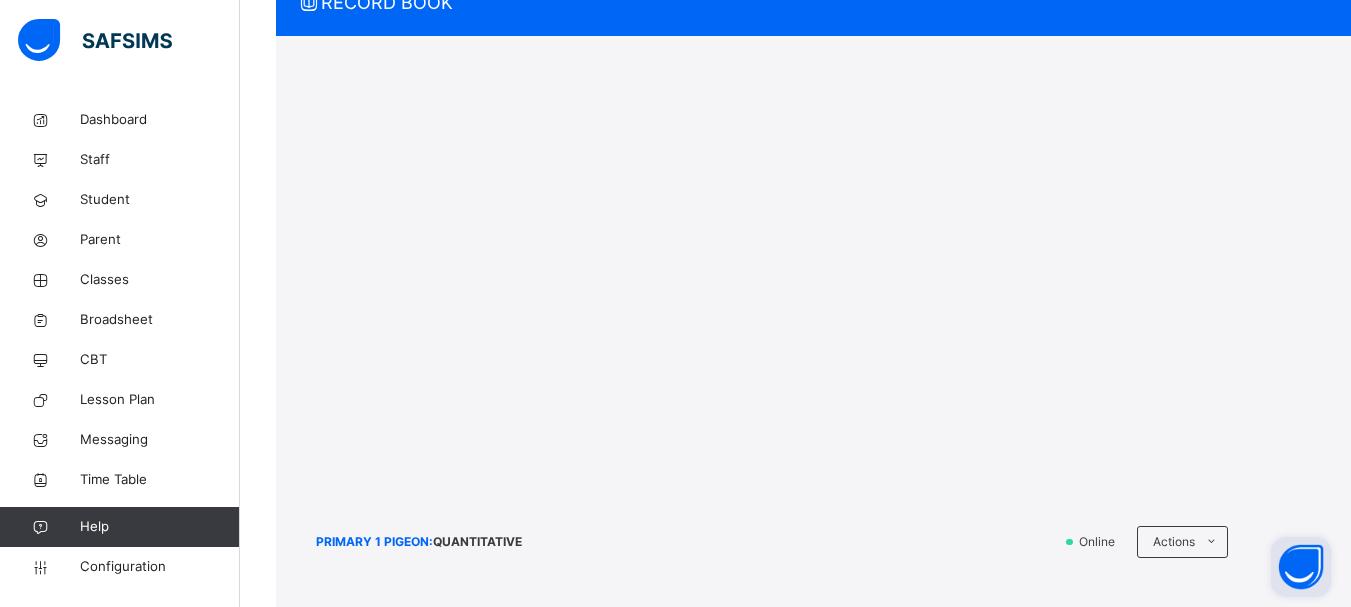 click 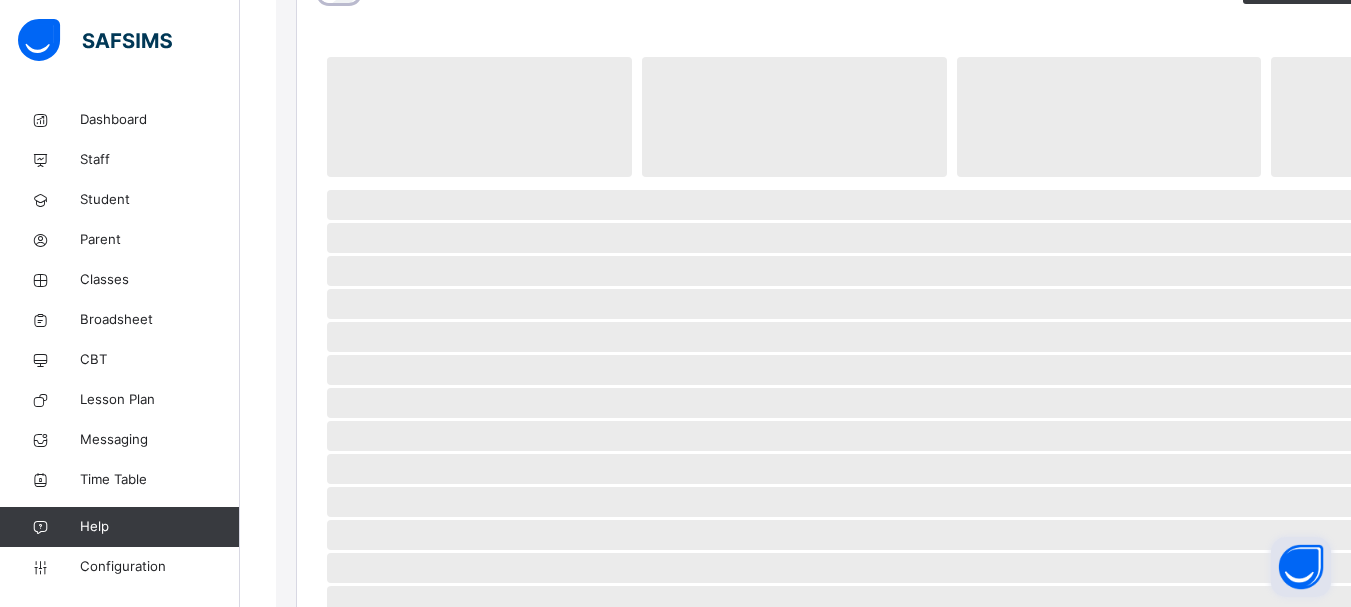scroll, scrollTop: 3266, scrollLeft: 0, axis: vertical 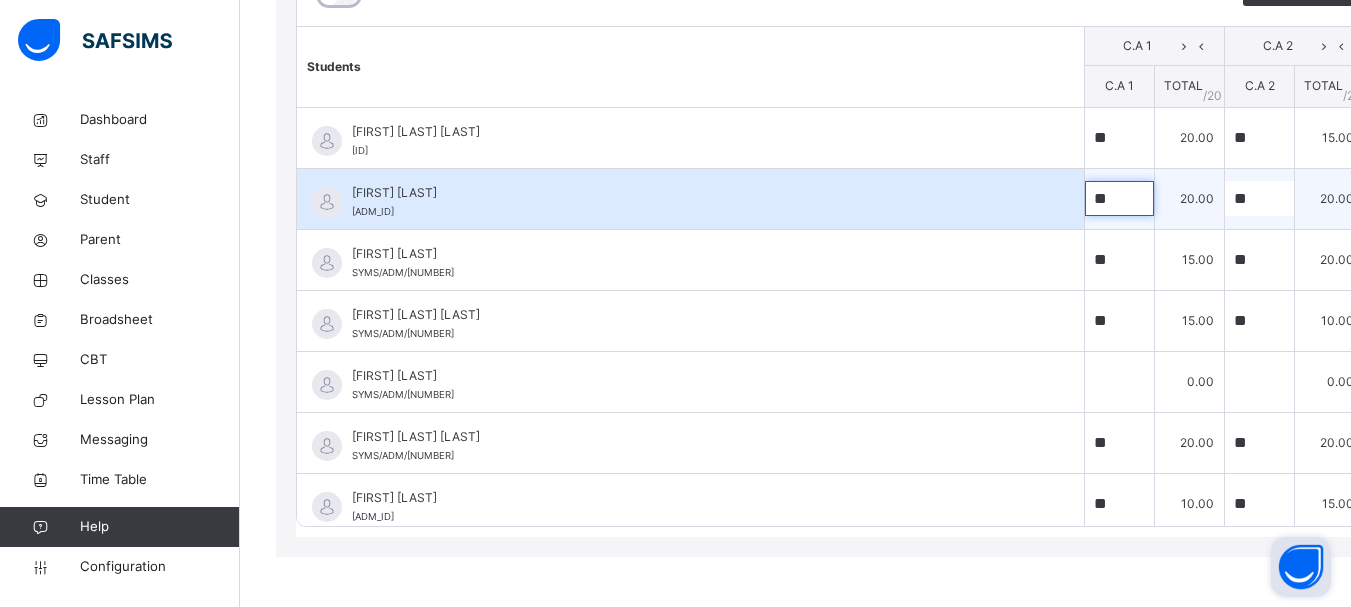 click on "**" at bounding box center (1119, 198) 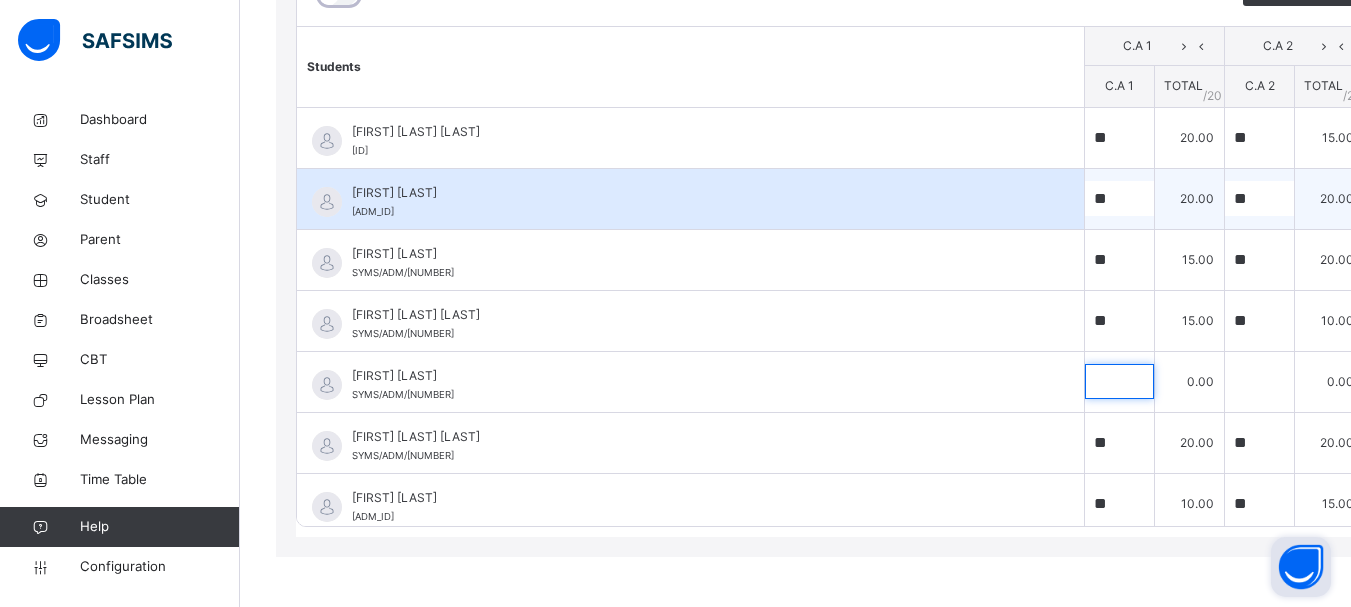 scroll, scrollTop: 304, scrollLeft: 0, axis: vertical 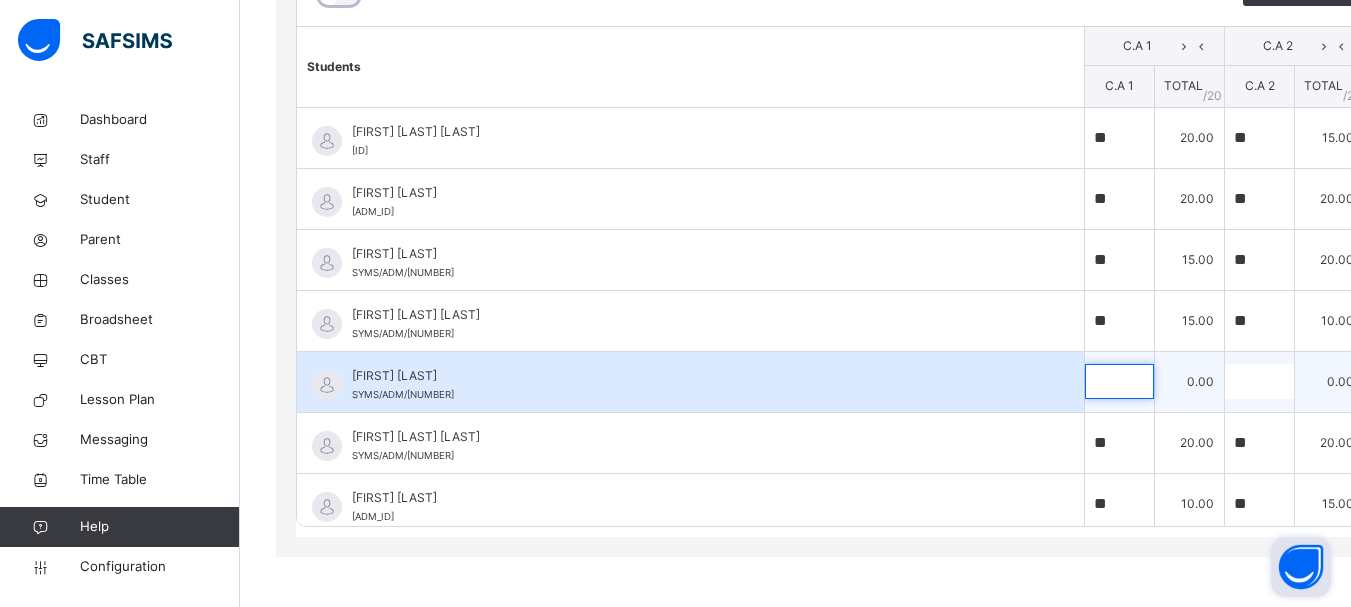 click at bounding box center (1119, 381) 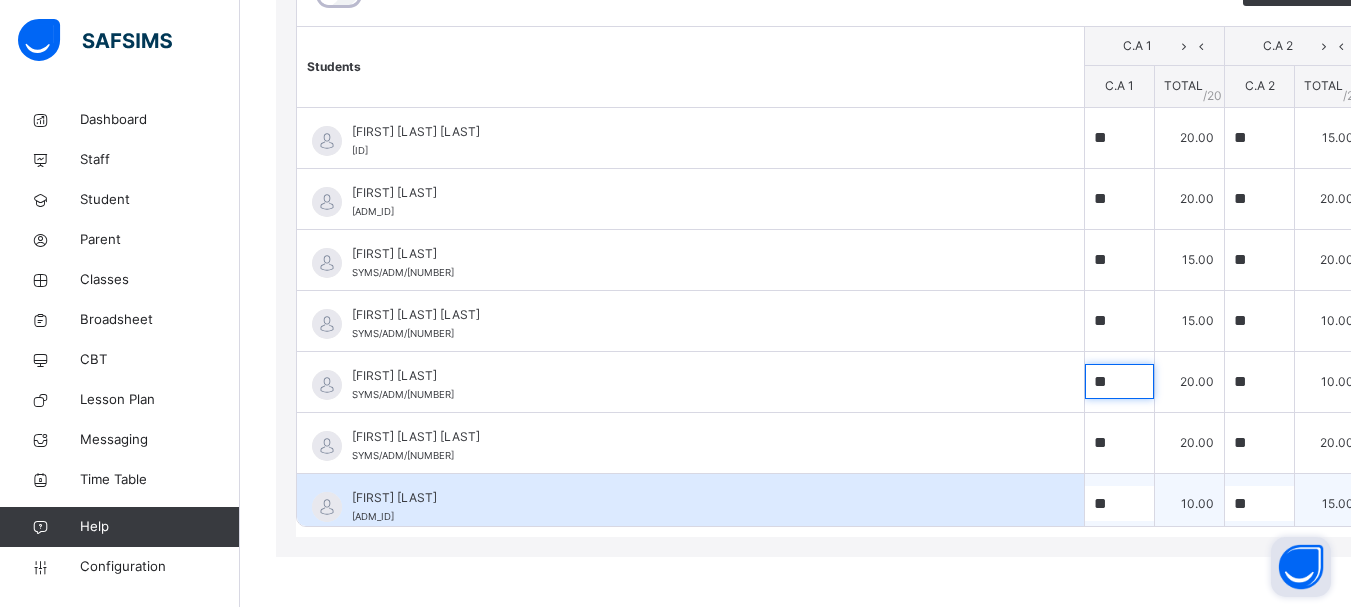 drag, startPoint x: 820, startPoint y: 401, endPoint x: 1203, endPoint y: 509, distance: 397.9359 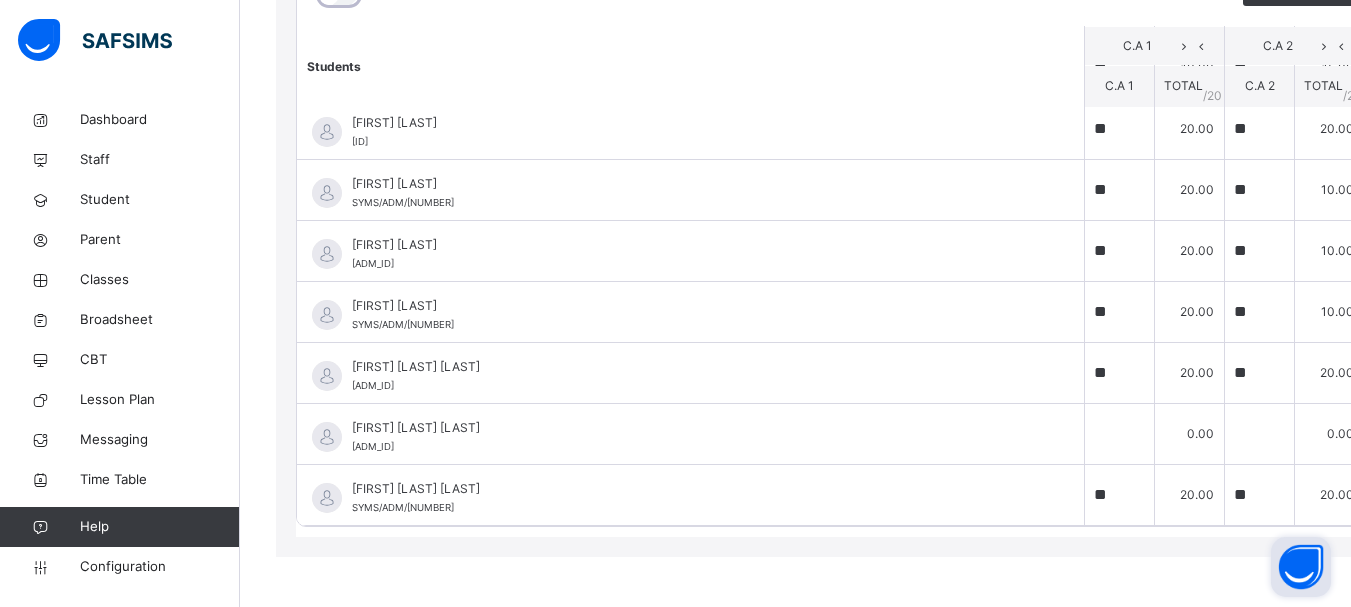 scroll, scrollTop: 692, scrollLeft: 0, axis: vertical 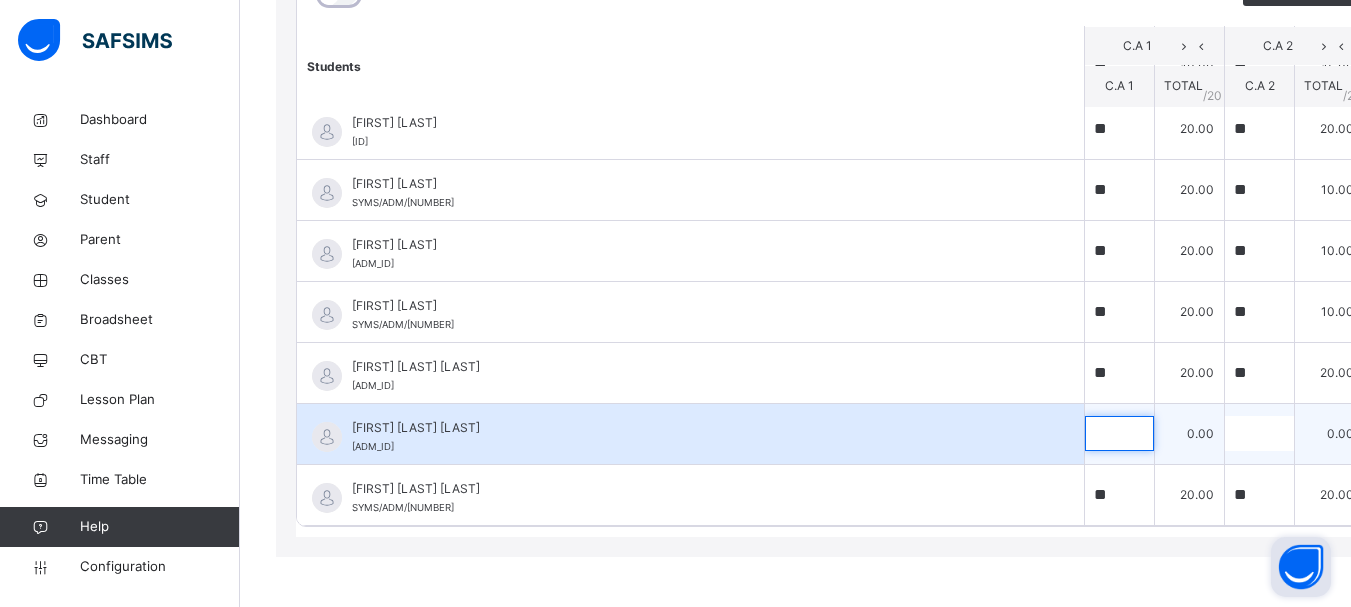 click at bounding box center [1119, 433] 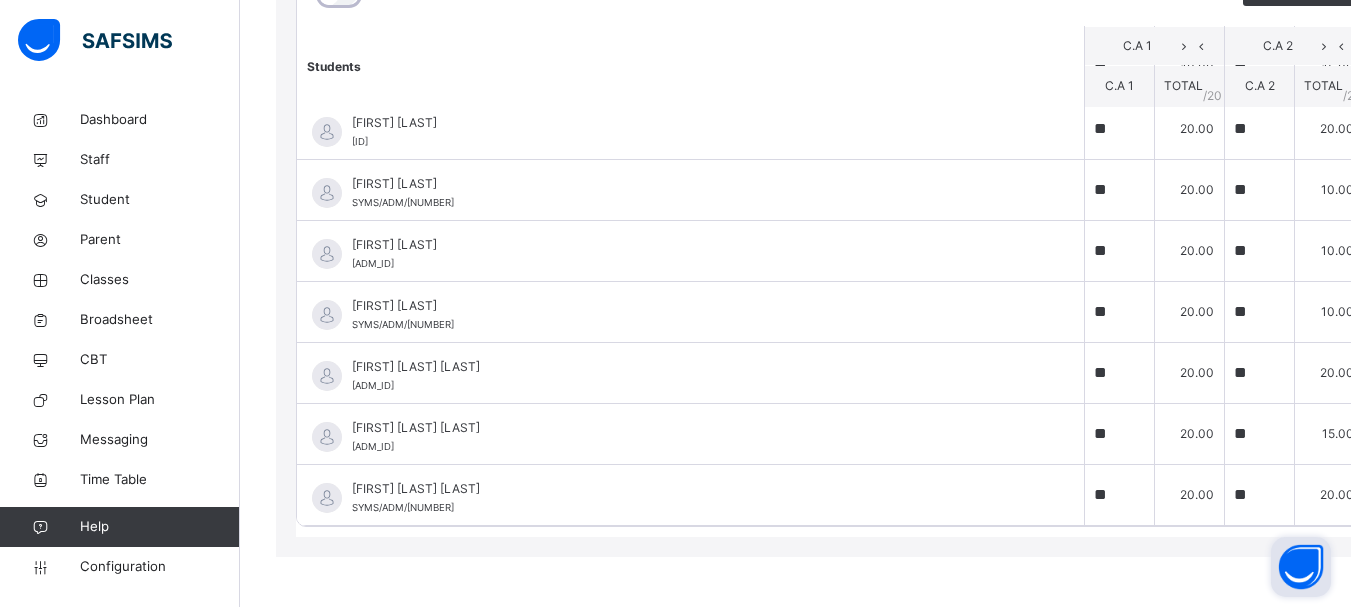 scroll, scrollTop: 31, scrollLeft: 0, axis: vertical 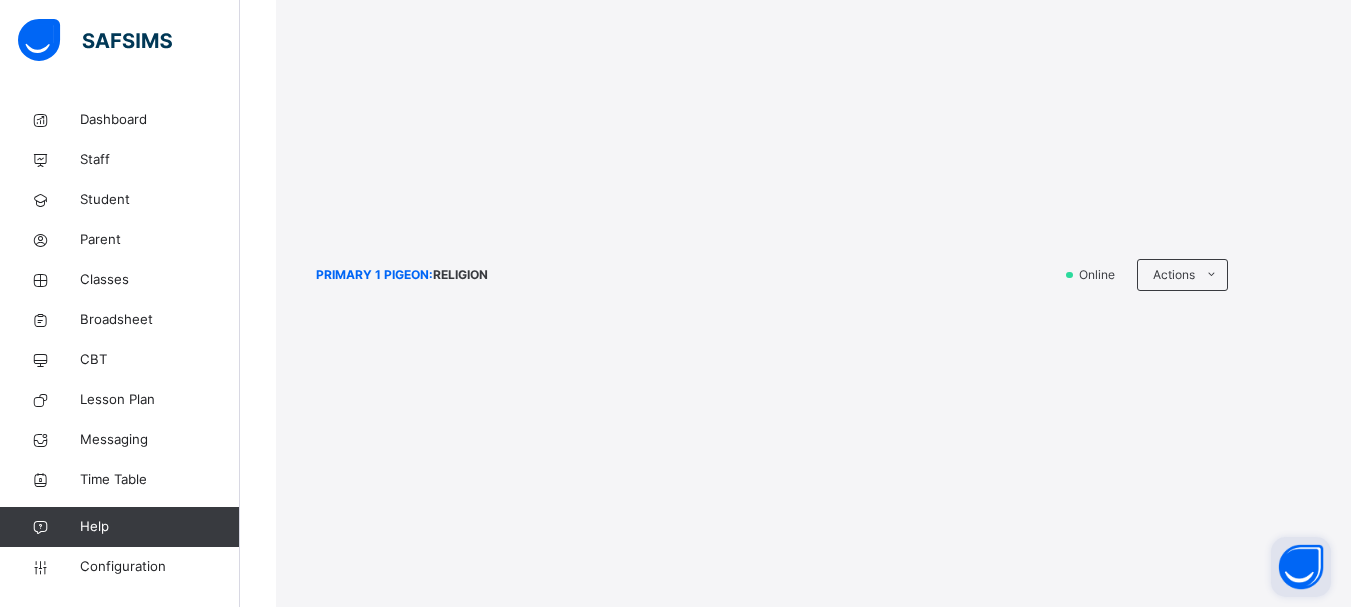 click 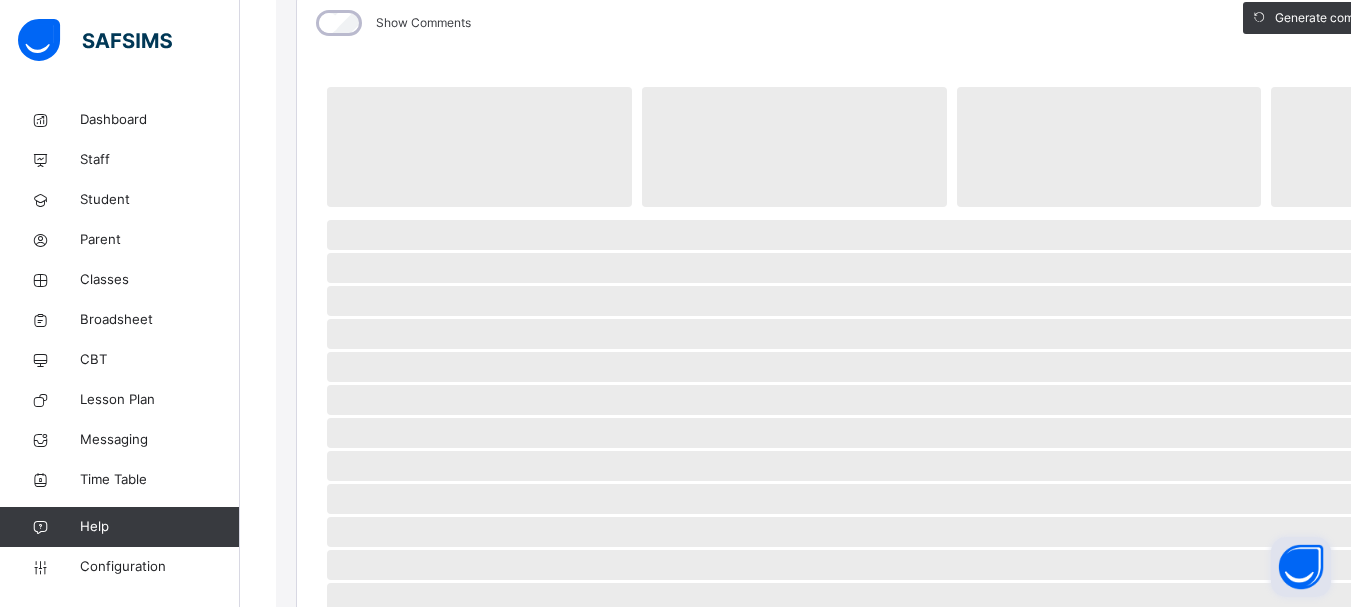 click 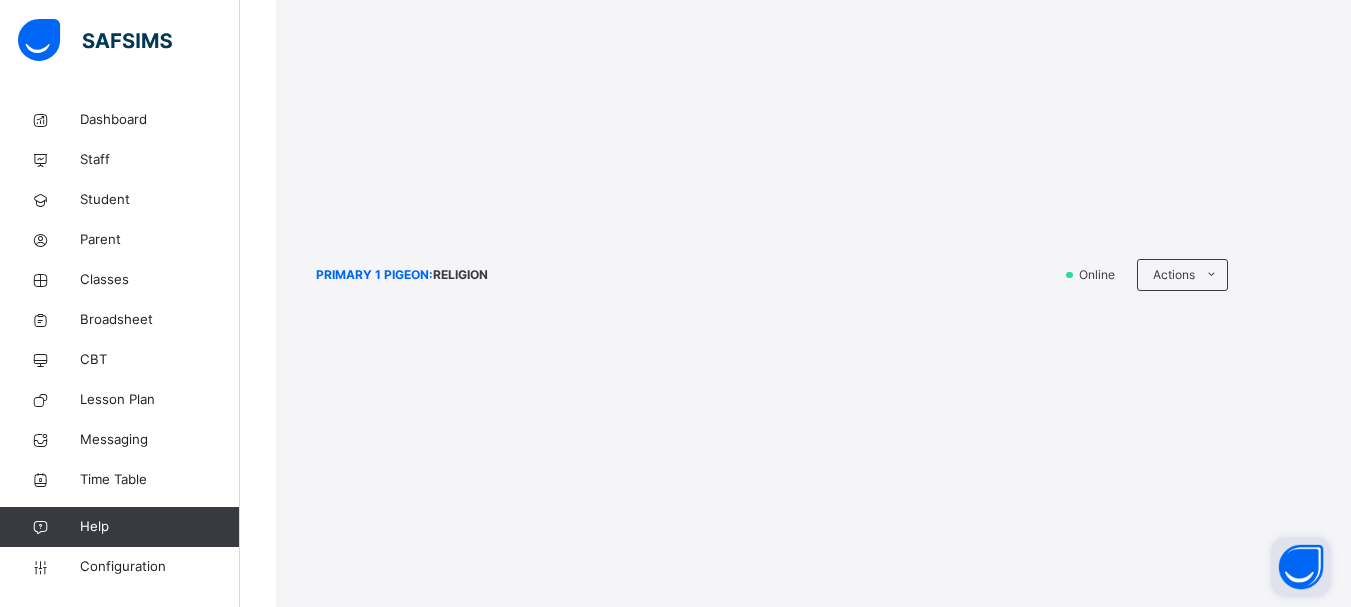click 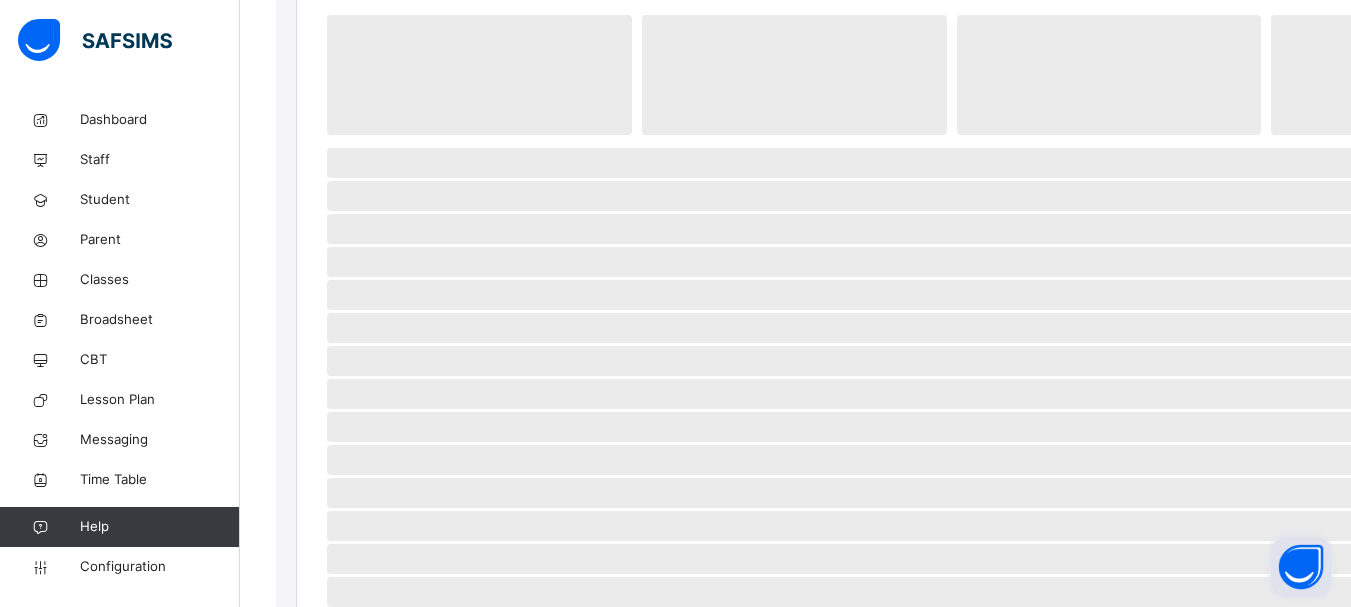 click on "Generate comment for all student   Save Entries" at bounding box center (1414, -49) 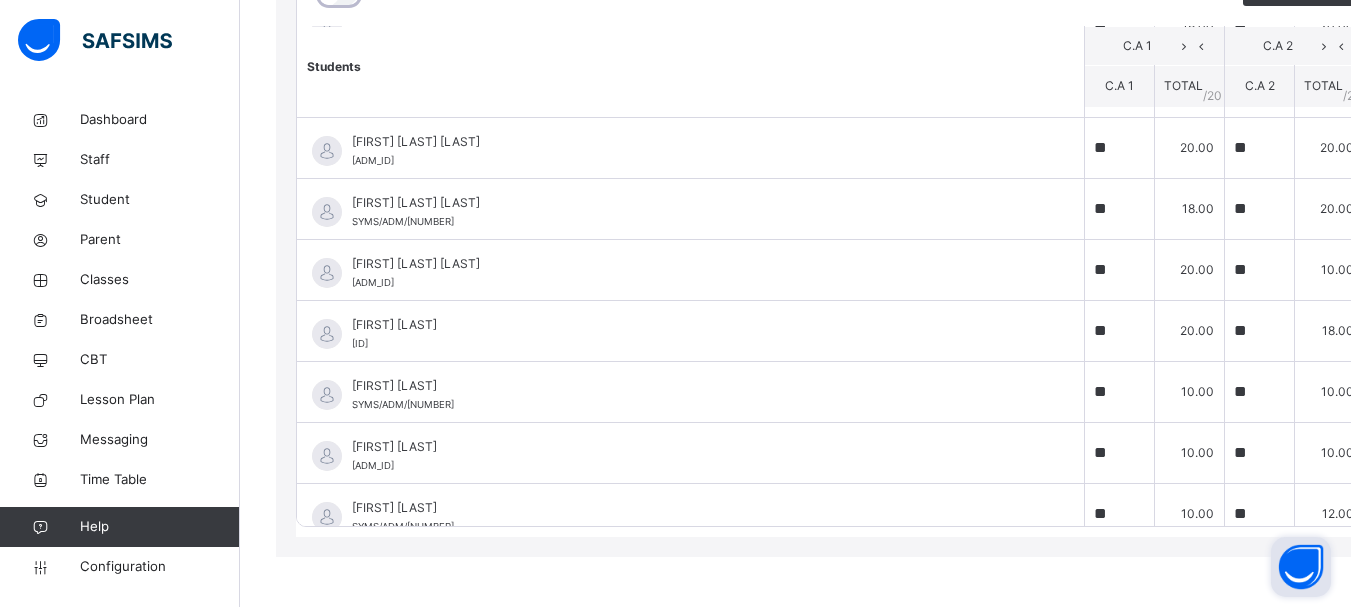 scroll, scrollTop: 651, scrollLeft: 0, axis: vertical 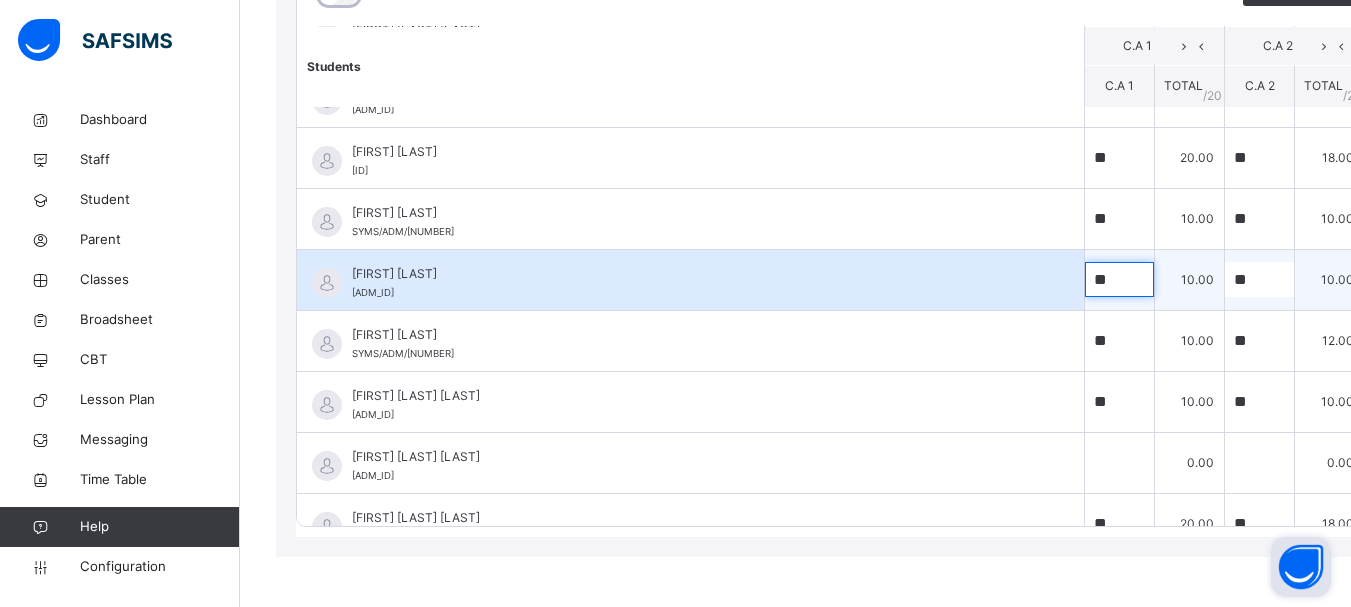 click on "**" at bounding box center (1119, 279) 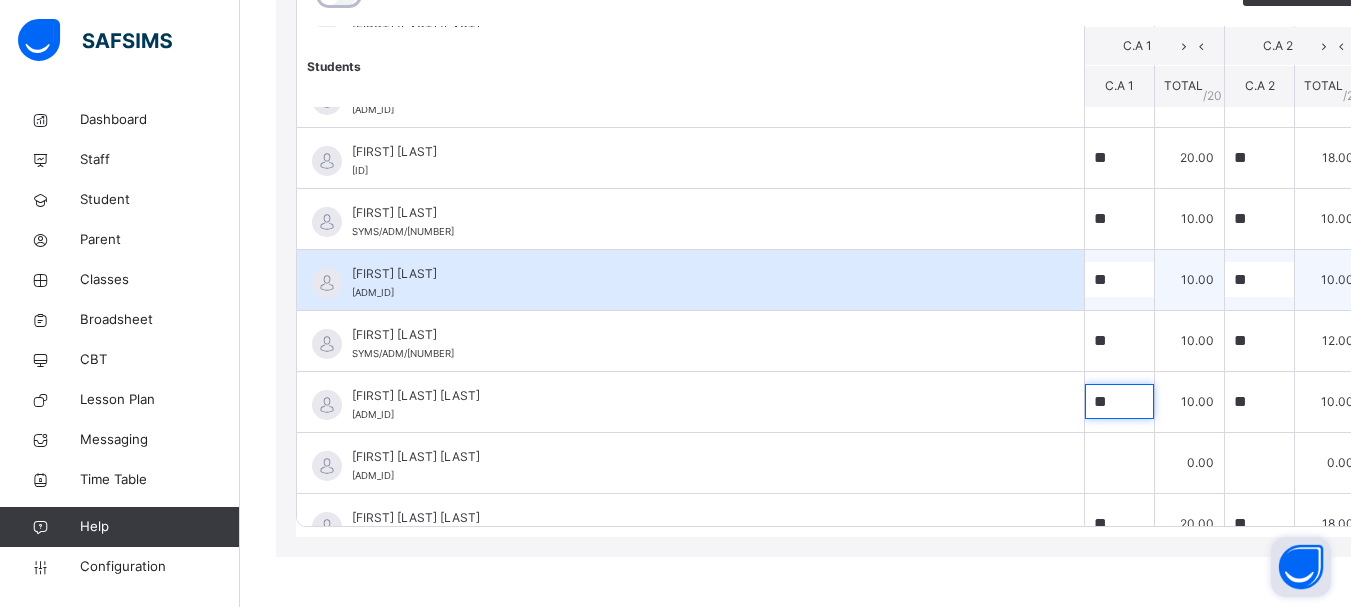 scroll, scrollTop: 304, scrollLeft: 0, axis: vertical 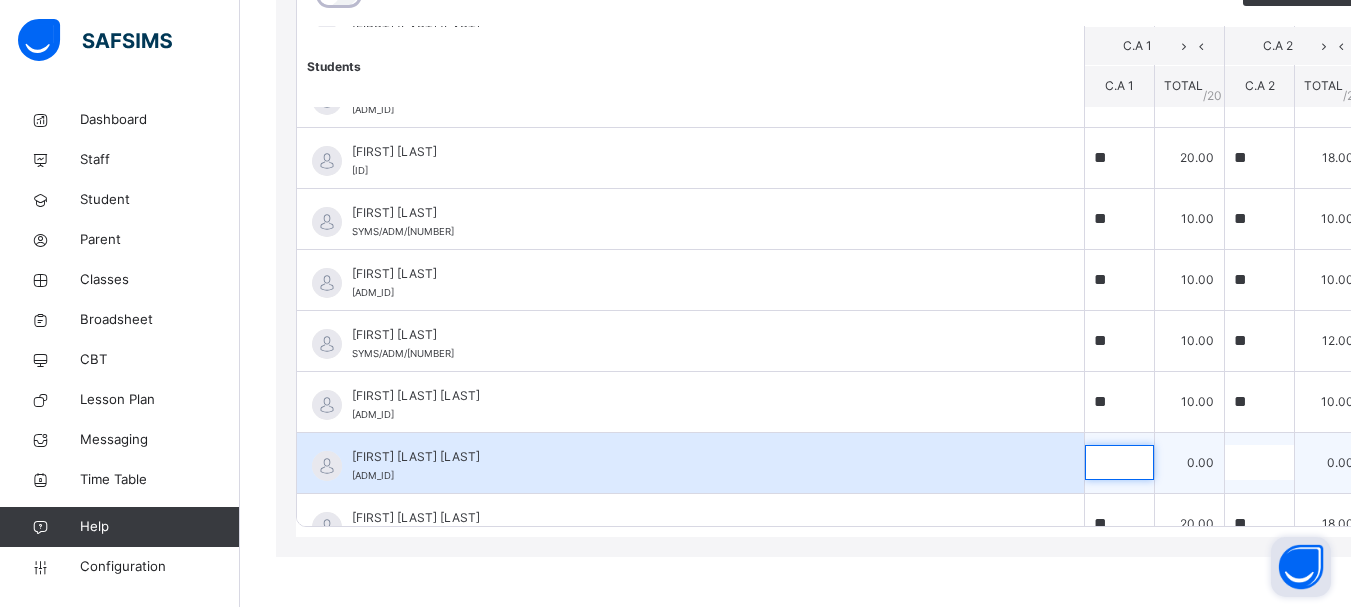 click at bounding box center (1119, 462) 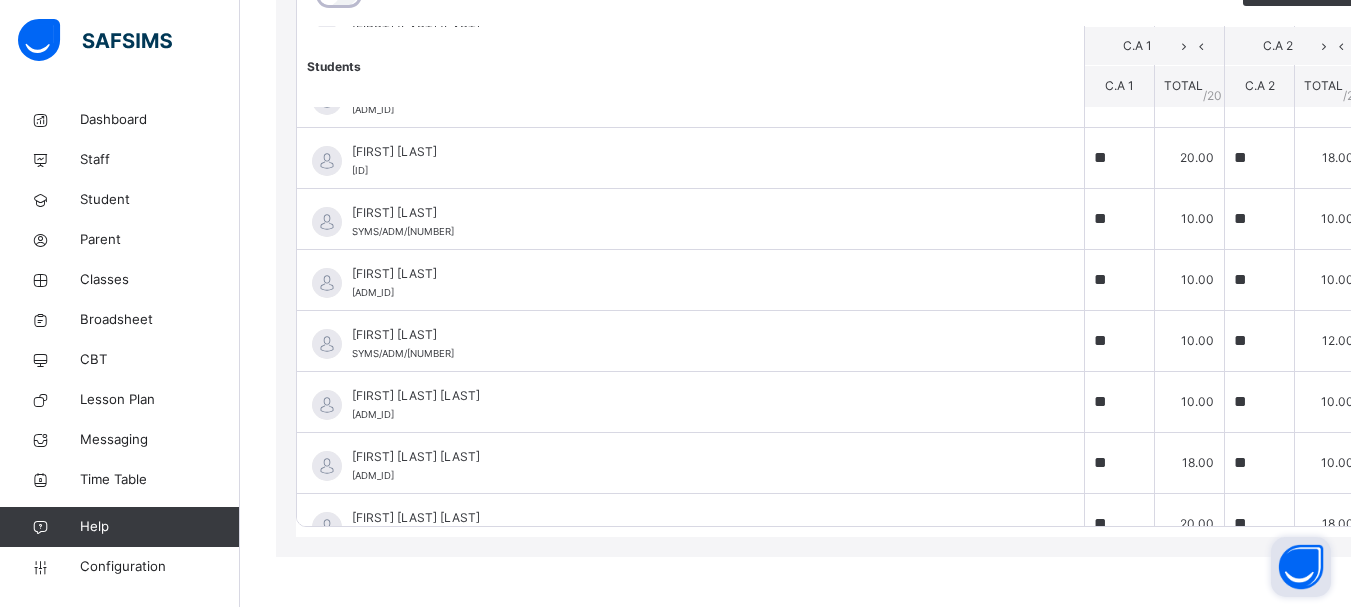 drag, startPoint x: 1312, startPoint y: 304, endPoint x: 1338, endPoint y: 256, distance: 54.589375 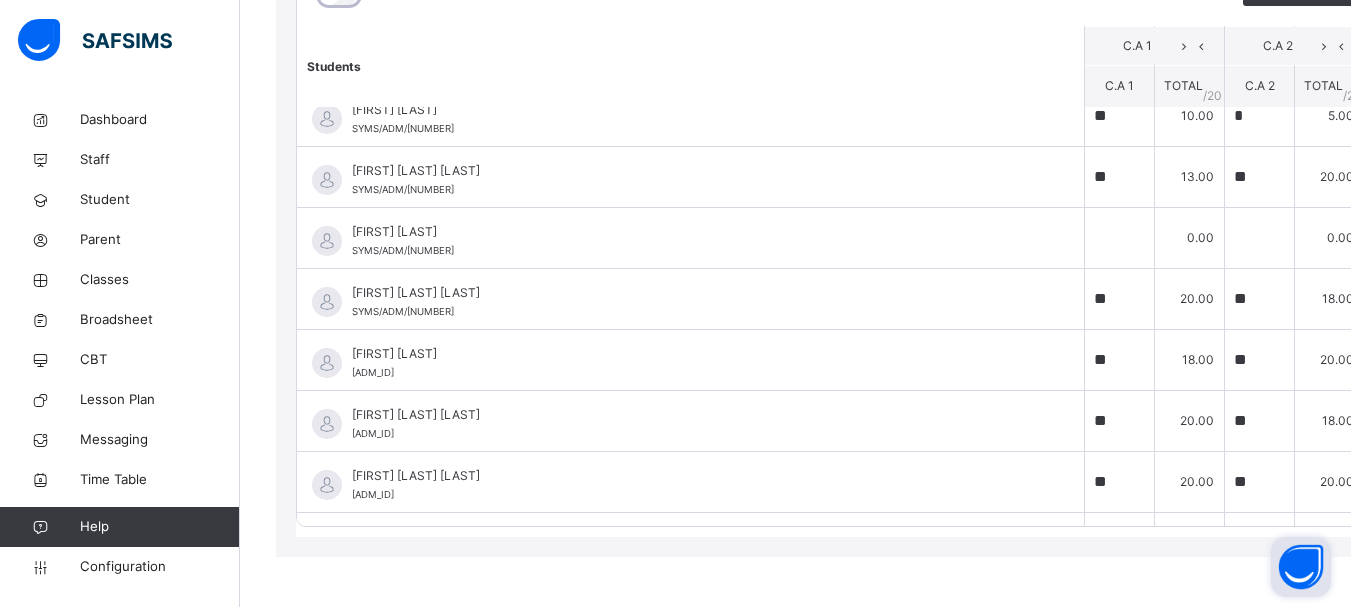 scroll, scrollTop: 131, scrollLeft: 0, axis: vertical 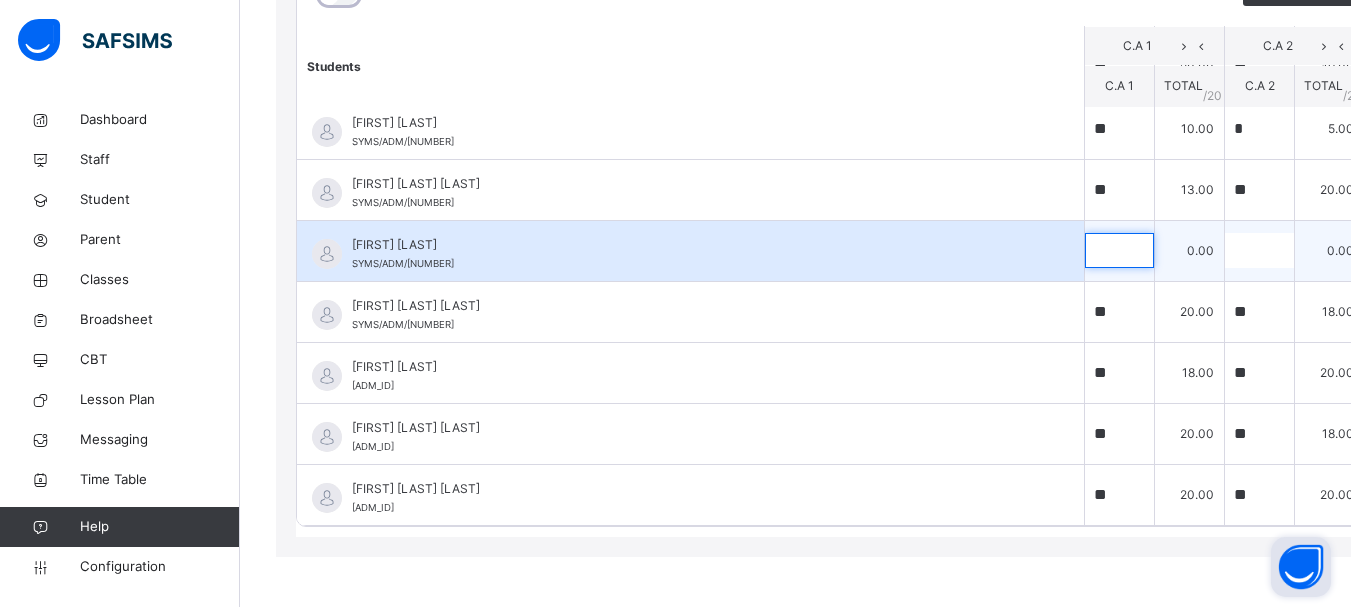 click at bounding box center [1119, 250] 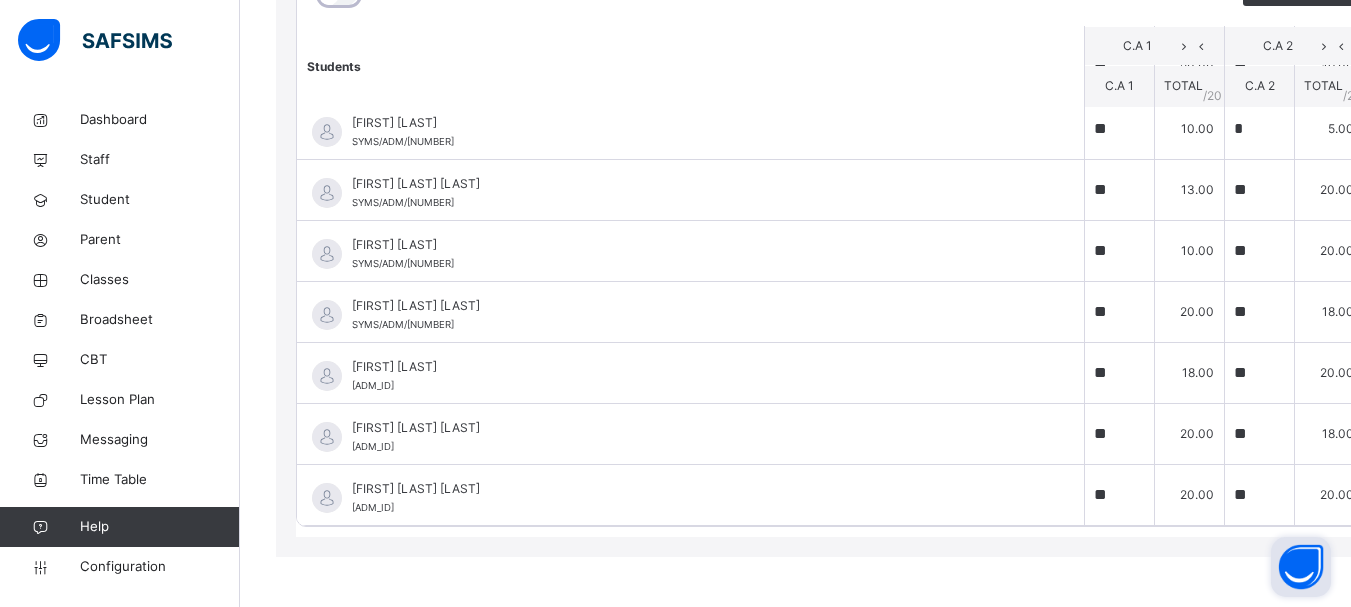 scroll, scrollTop: 209, scrollLeft: 0, axis: vertical 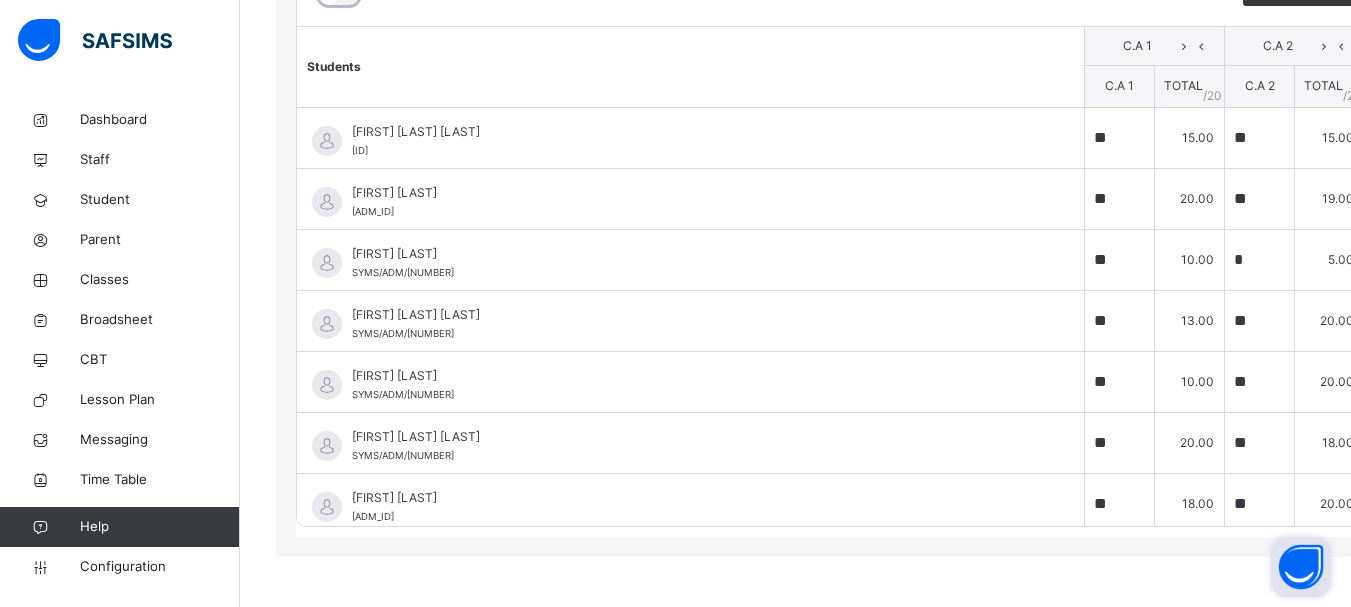 click on "Save Entries" at bounding box center [1536, -10] 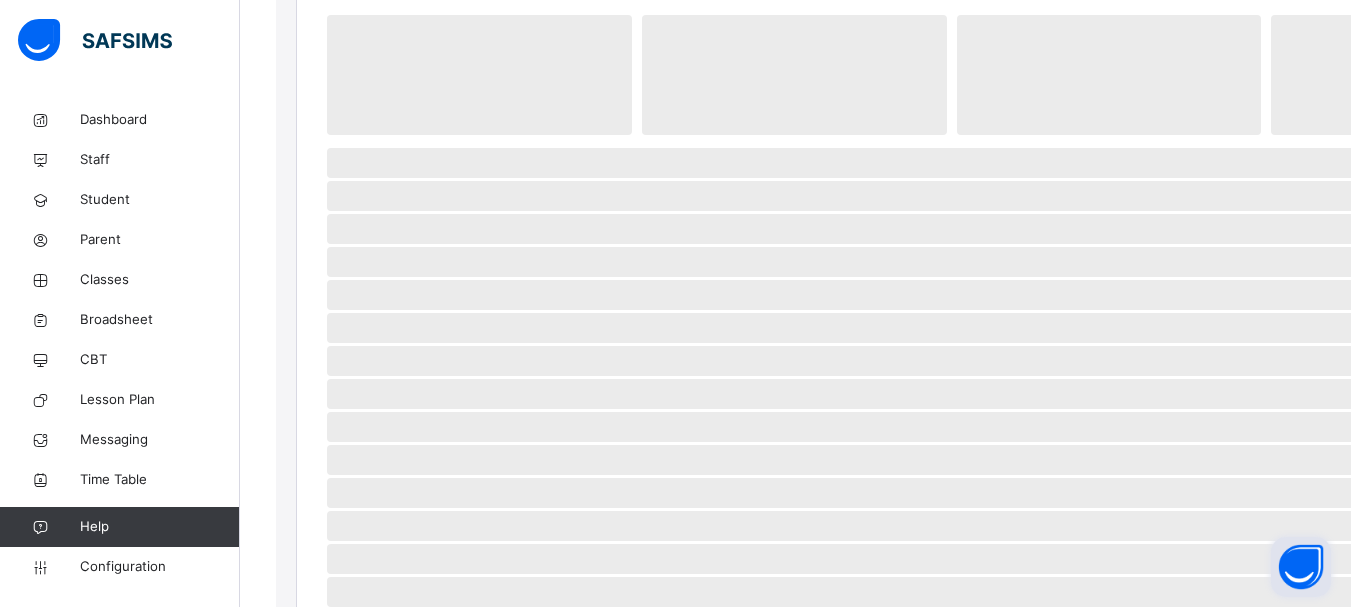 scroll, scrollTop: 0, scrollLeft: 0, axis: both 